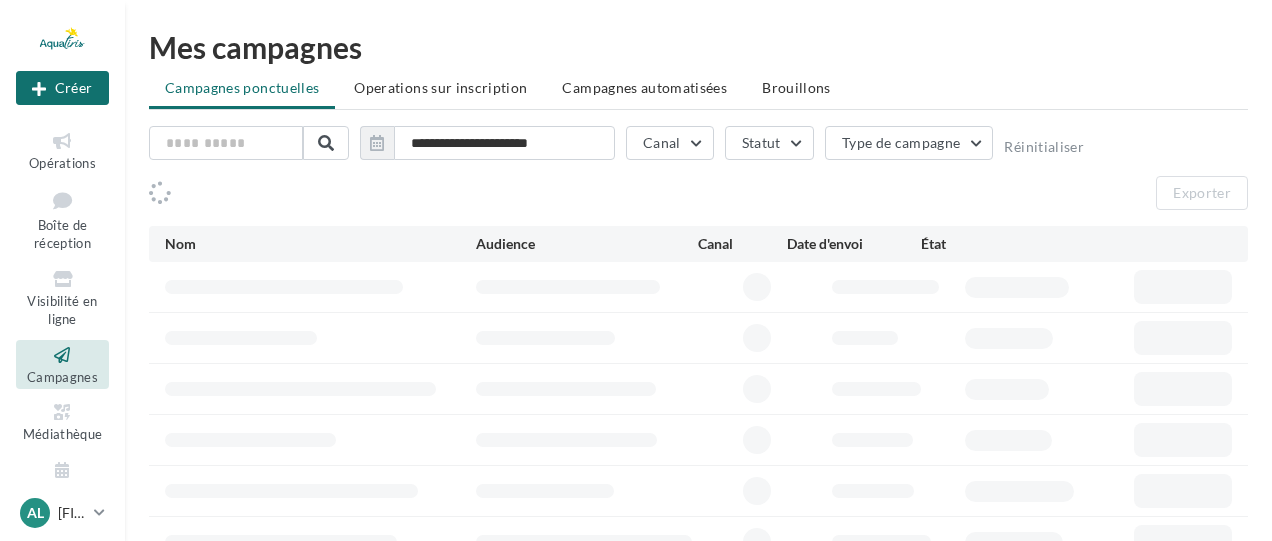 scroll, scrollTop: 0, scrollLeft: 0, axis: both 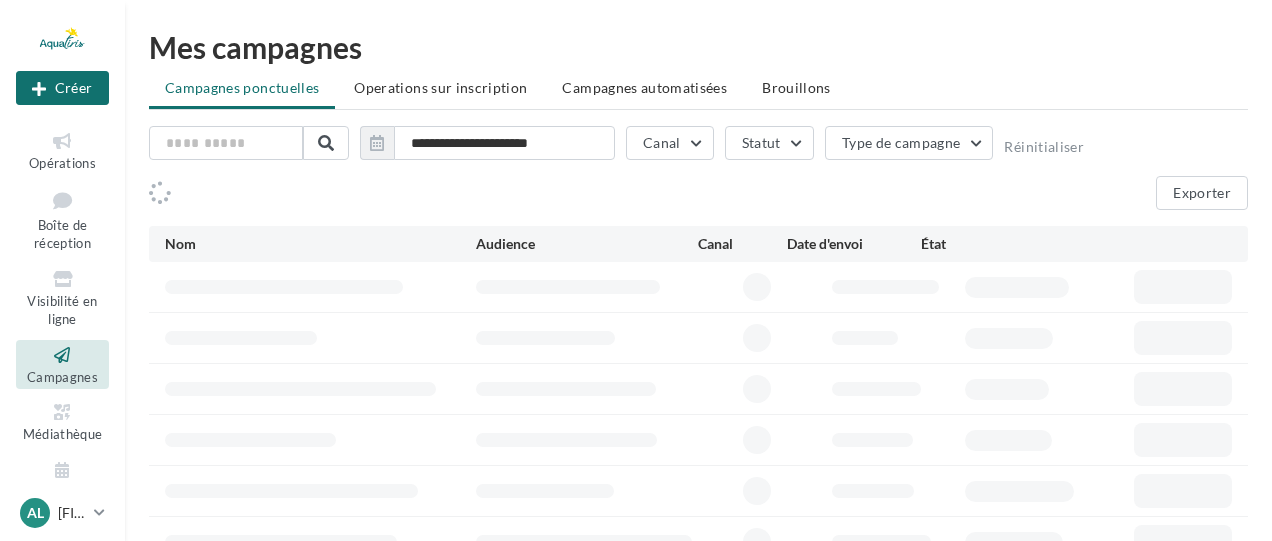 click on "Boîte de réception" at bounding box center (62, 234) 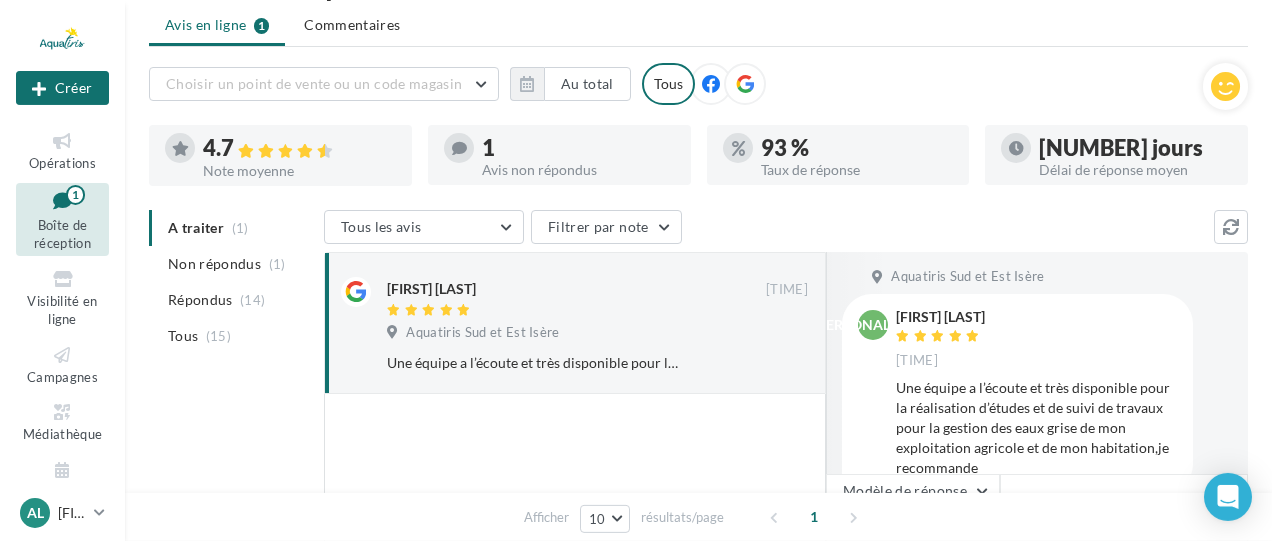 scroll, scrollTop: 104, scrollLeft: 0, axis: vertical 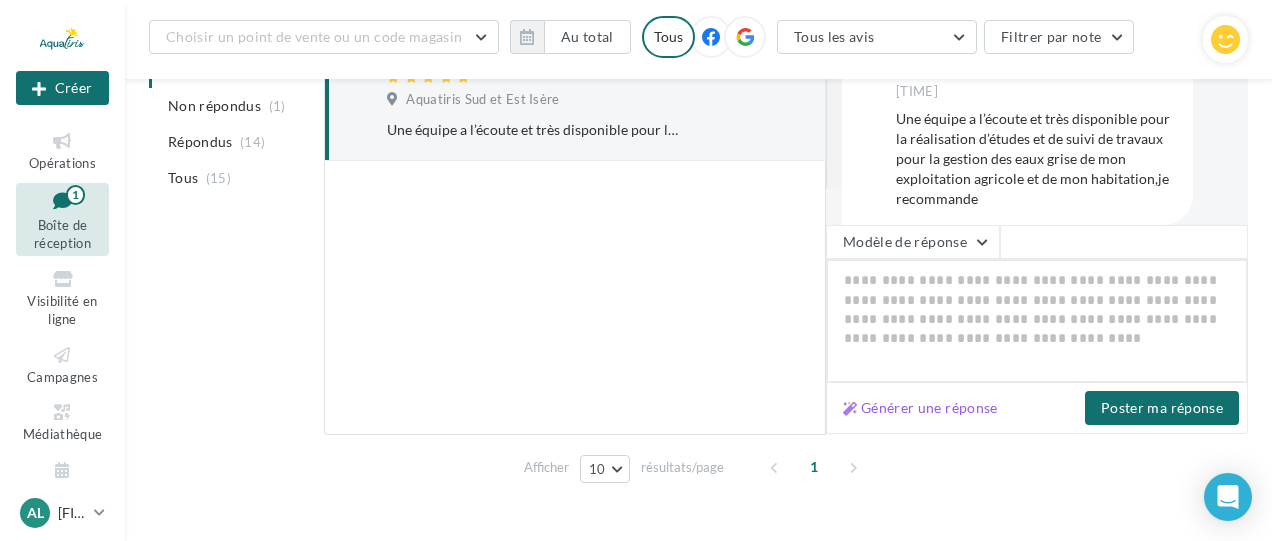 click at bounding box center [1037, 321] 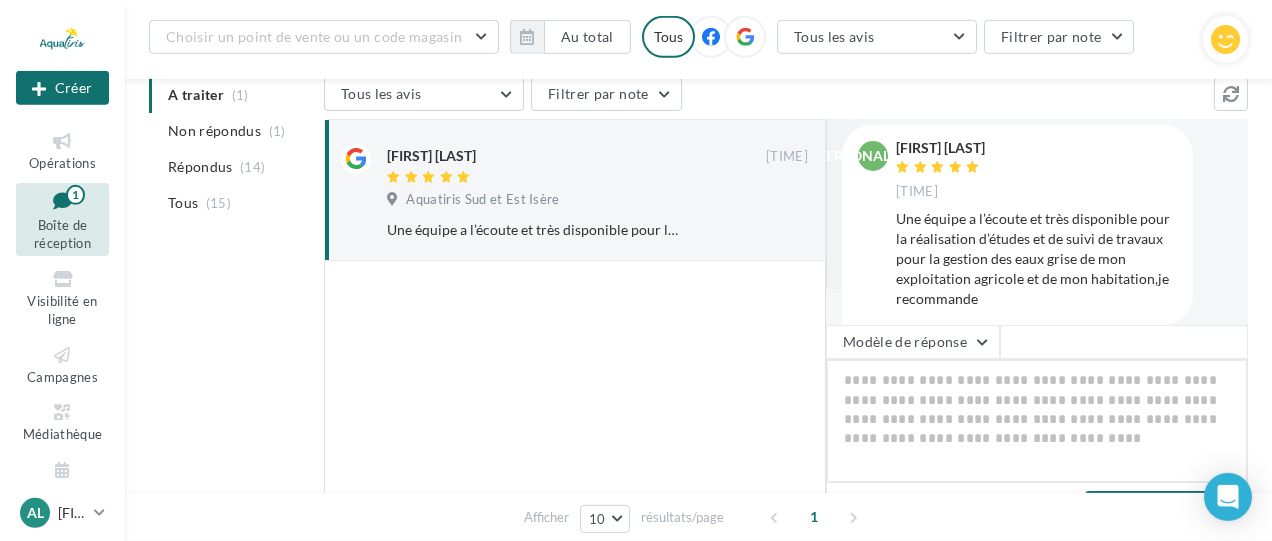 scroll, scrollTop: 208, scrollLeft: 0, axis: vertical 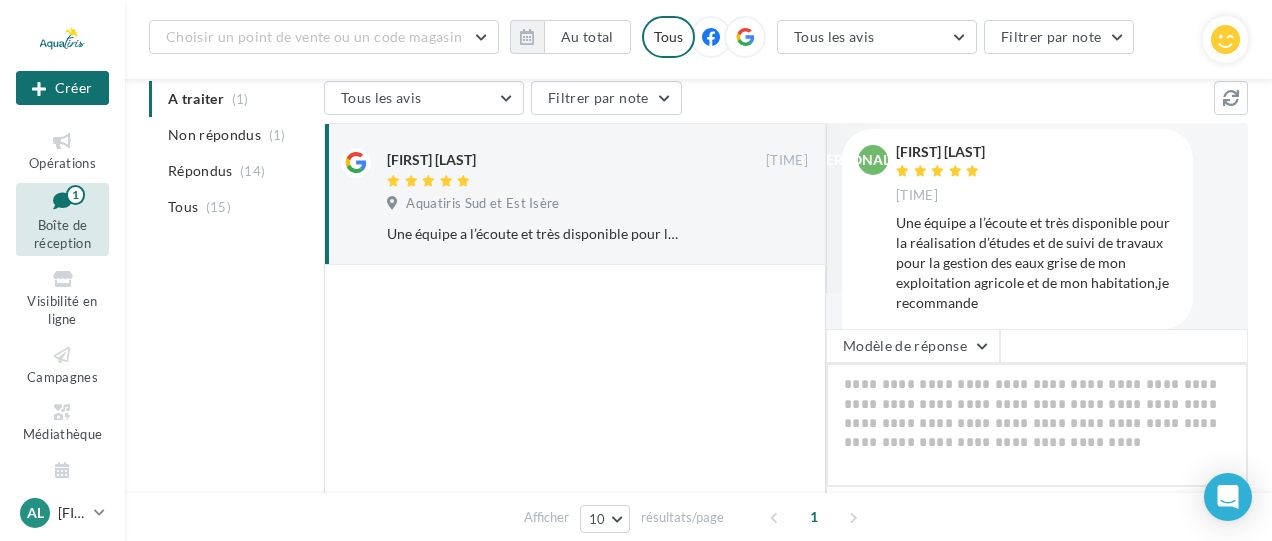 type on "*" 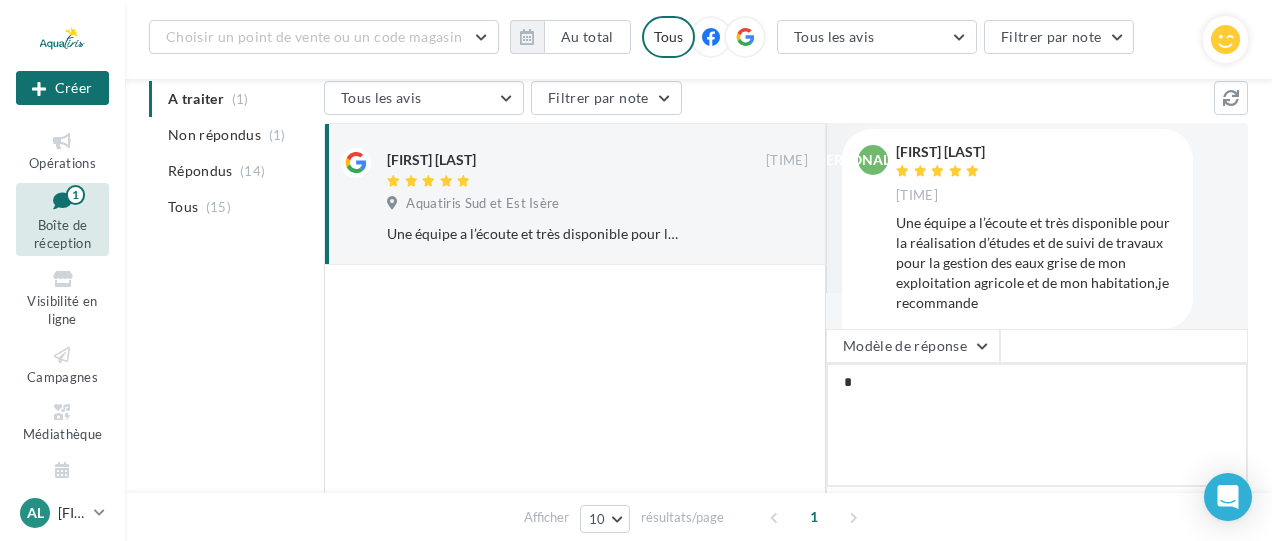 type on "**" 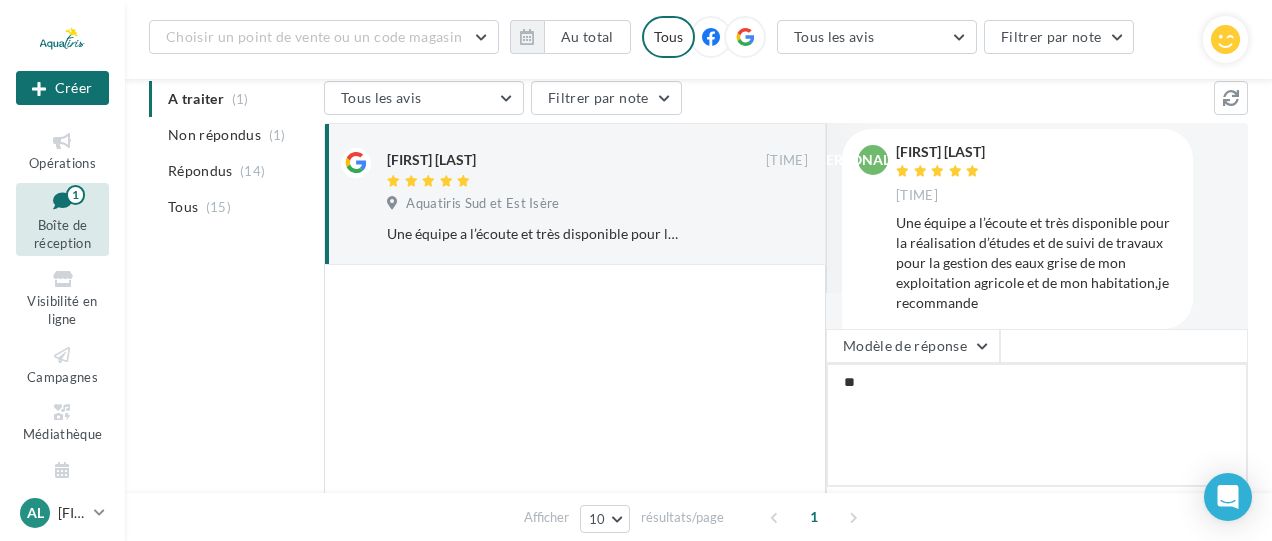 type on "***" 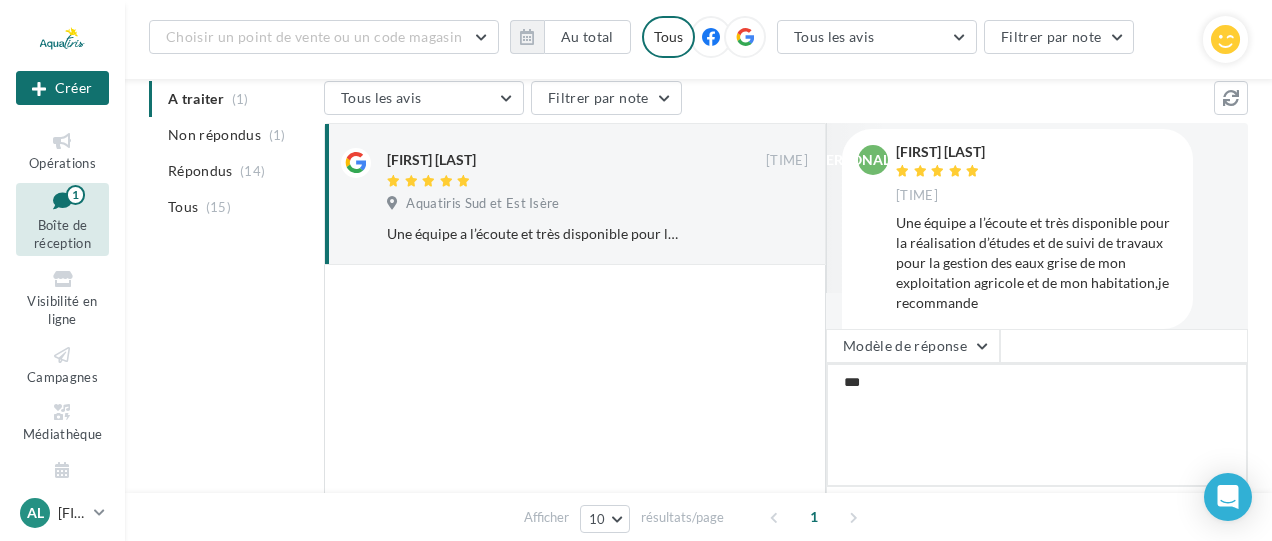 type on "****" 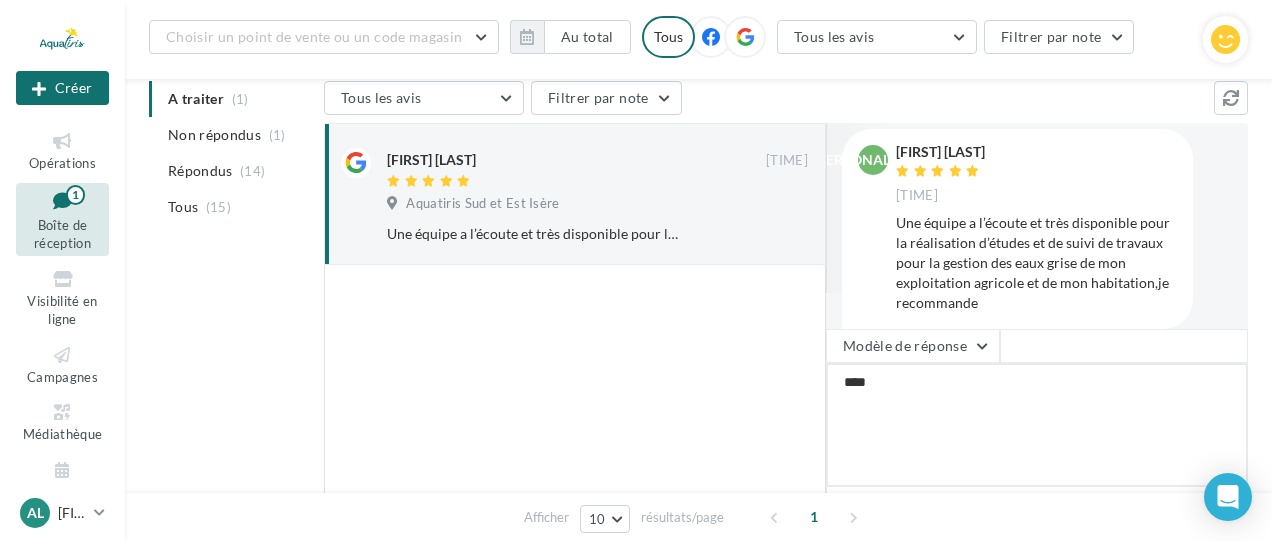 type on "*****" 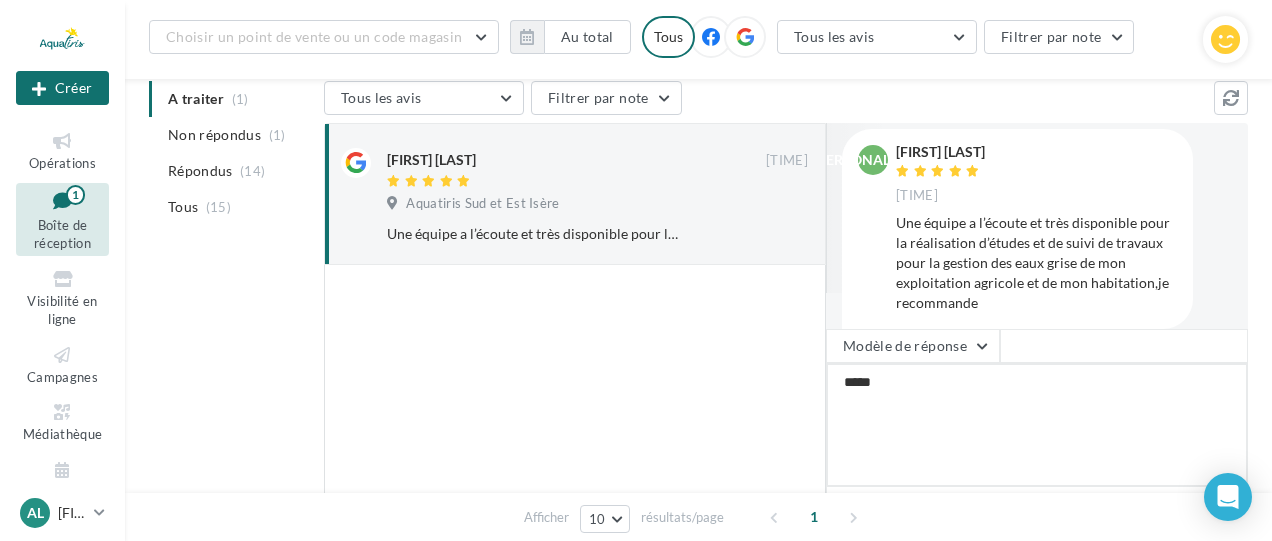 type on "******" 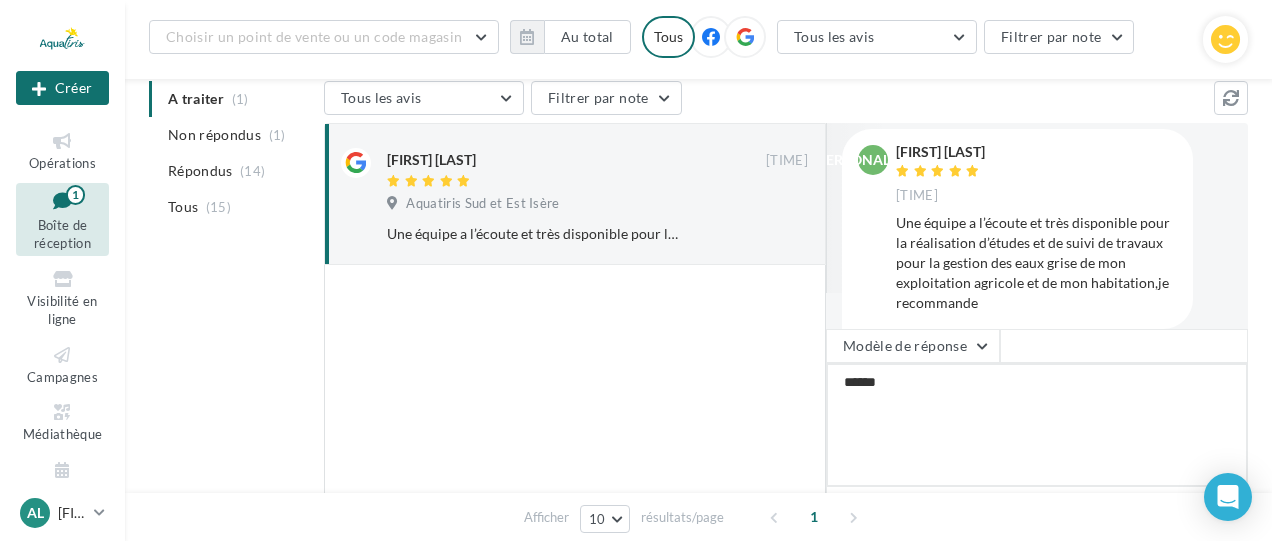 type on "*******" 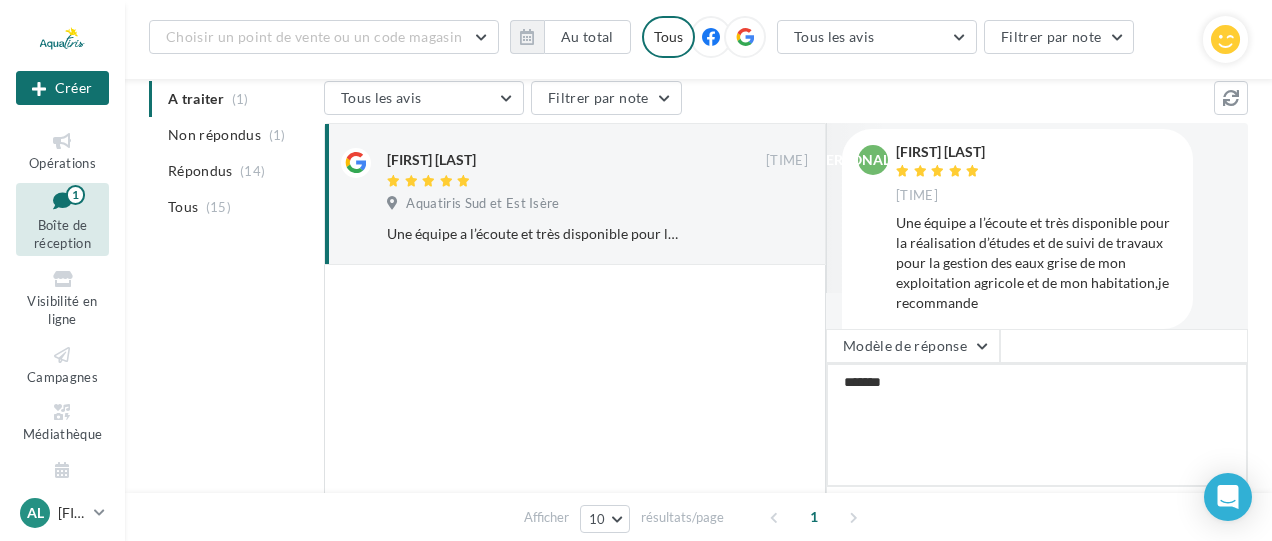 type on "*******" 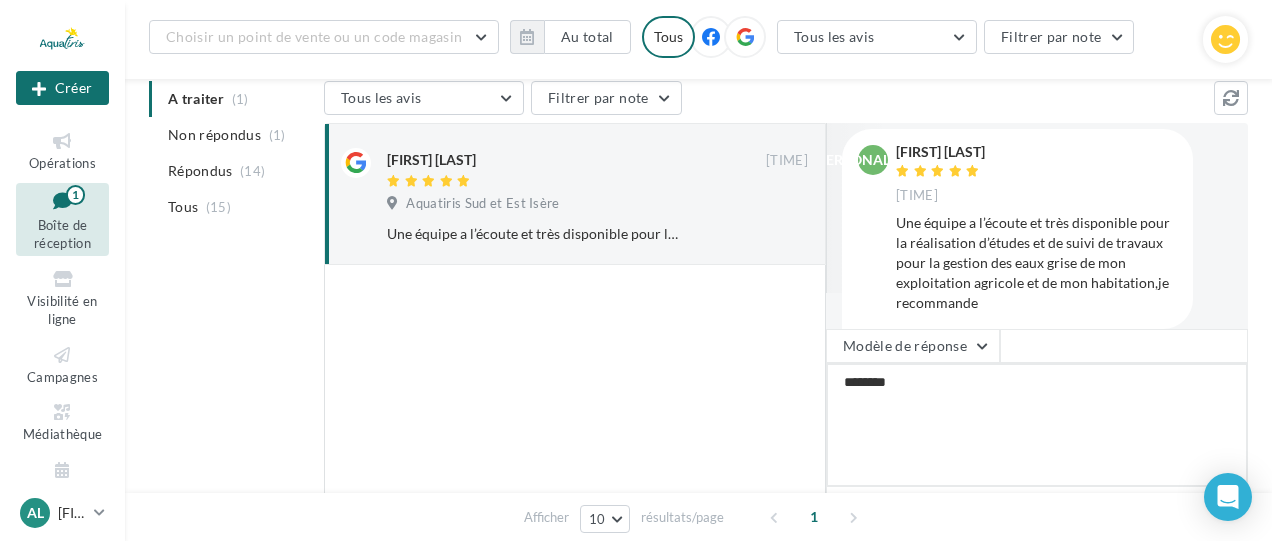 type on "*********" 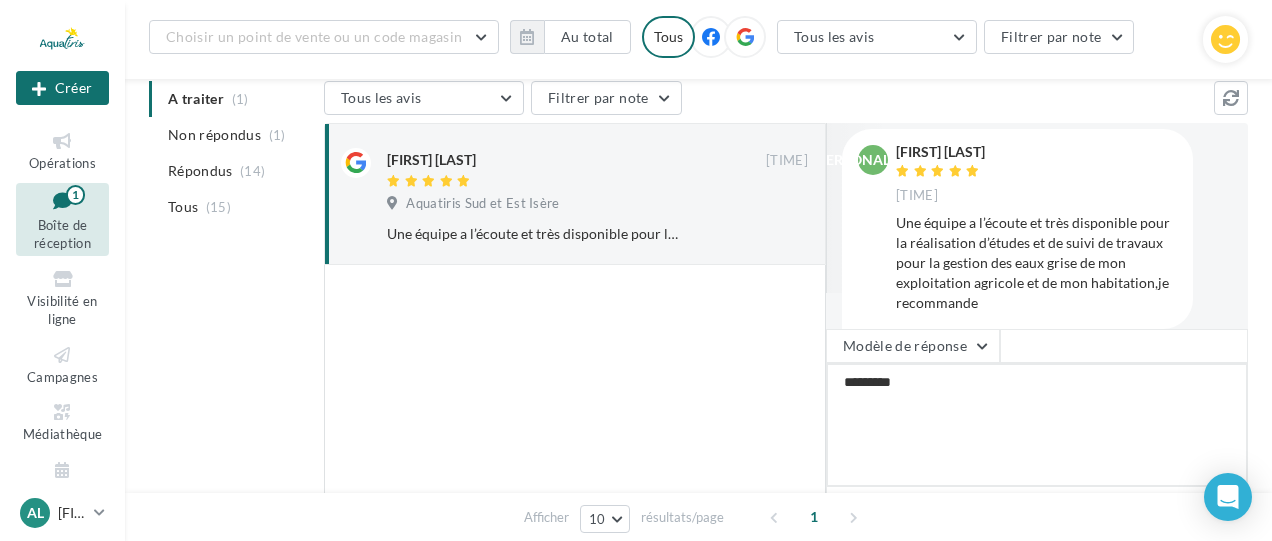 type on "**********" 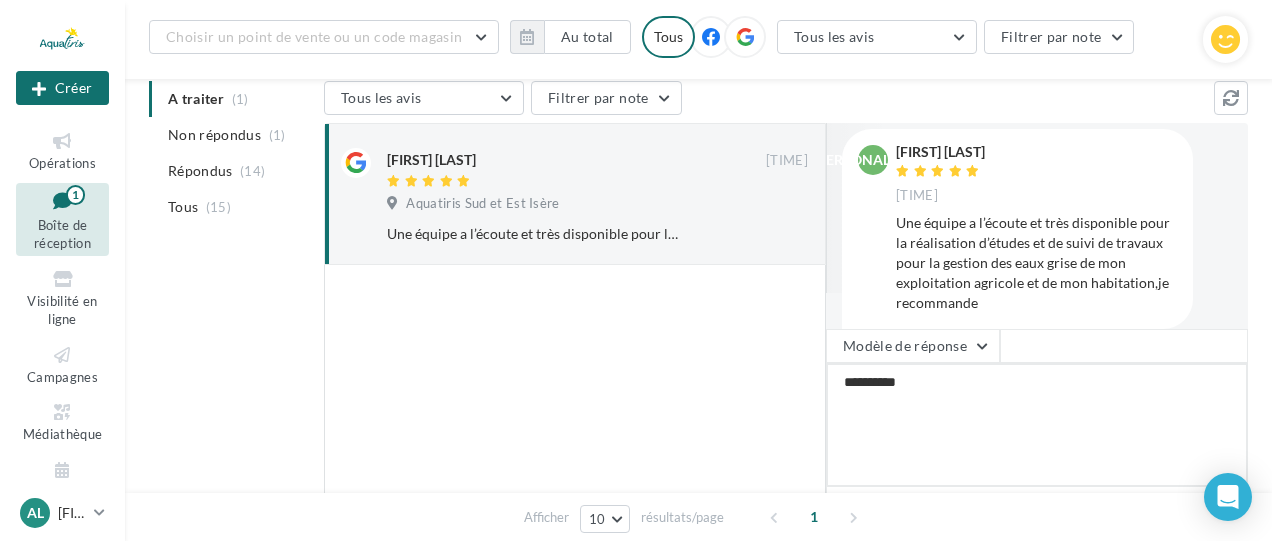 type on "**********" 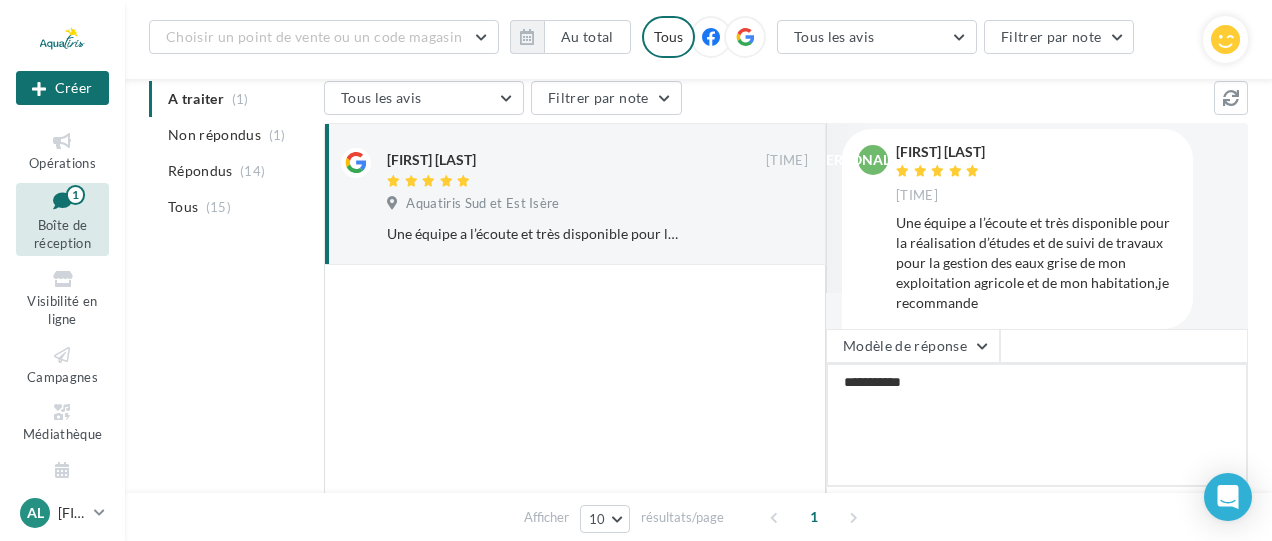 type on "**********" 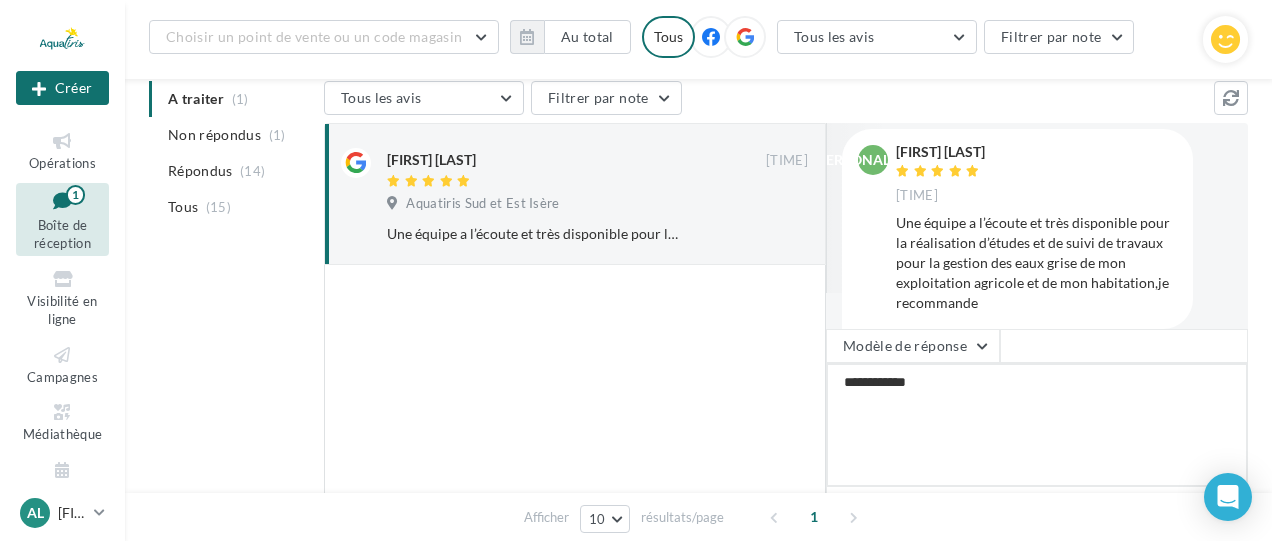 type on "**********" 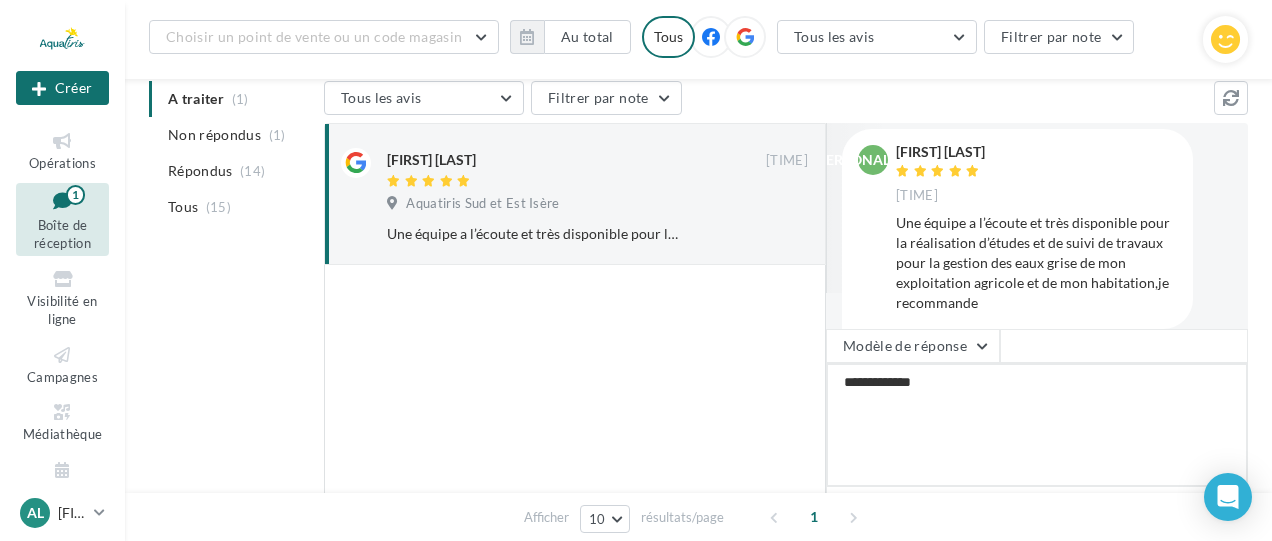 type on "**********" 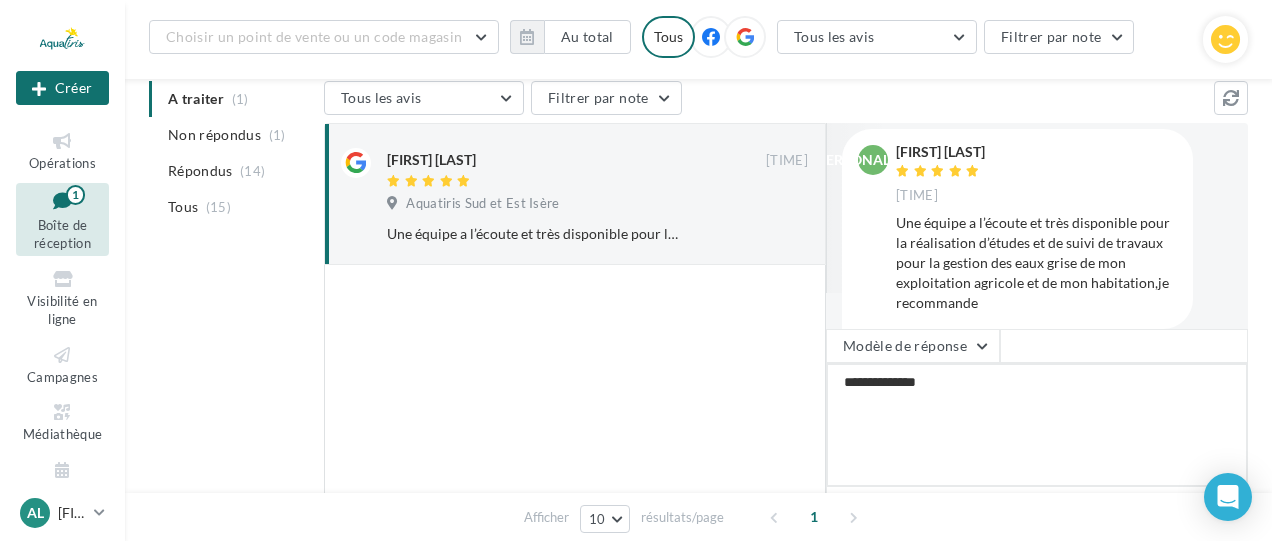 type on "[PERSONAL_INFO]
[PERSONAL_INFO]" 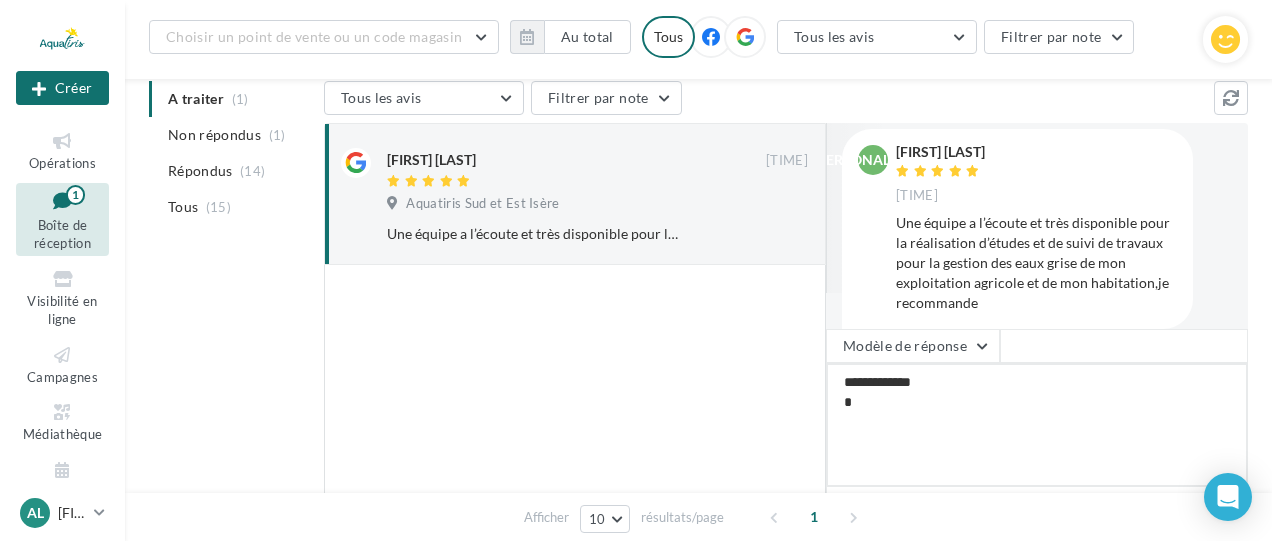 type on "[PERSONAL_INFO]
[PERSONAL_INFO]" 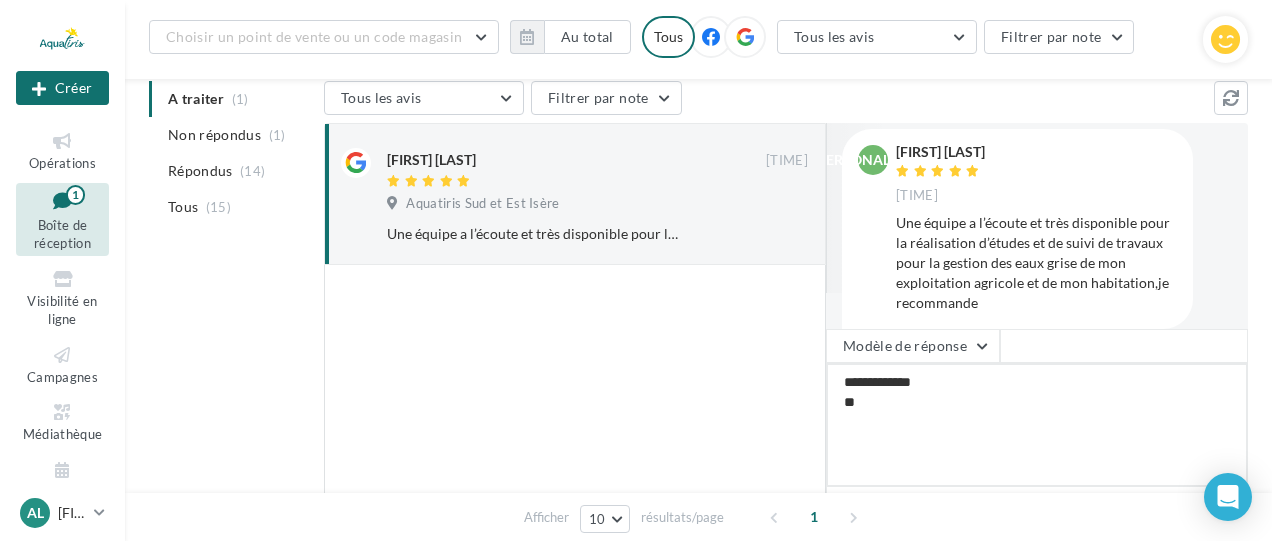 type on "[PERSONAL_INFO]
[PERSONAL_INFO]" 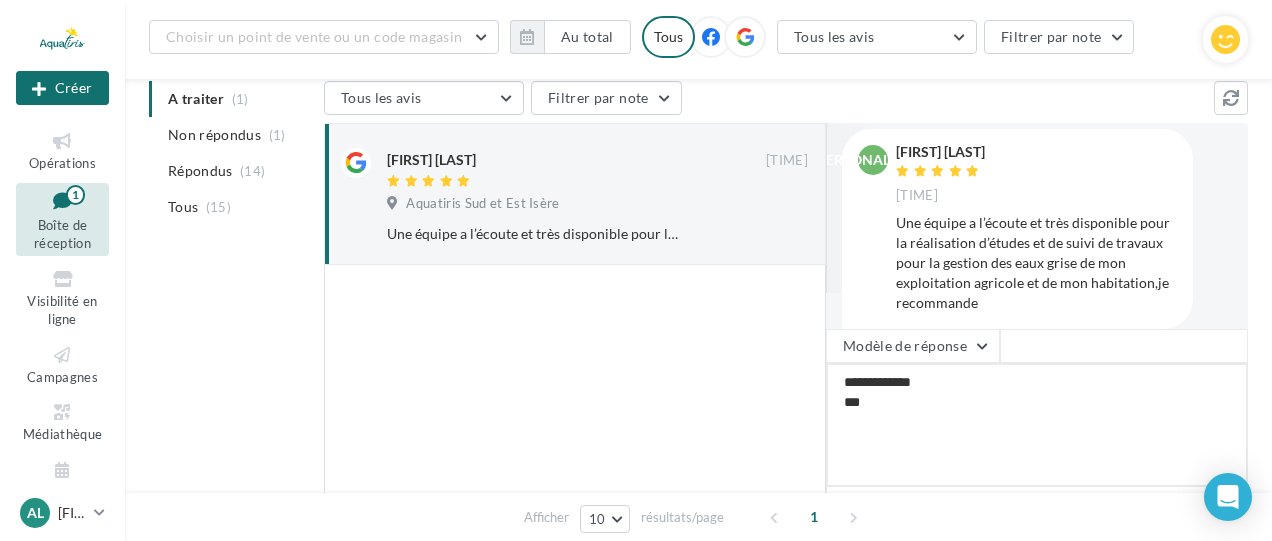 type on "[PERSONAL_INFO]
[PERSONAL_INFO]" 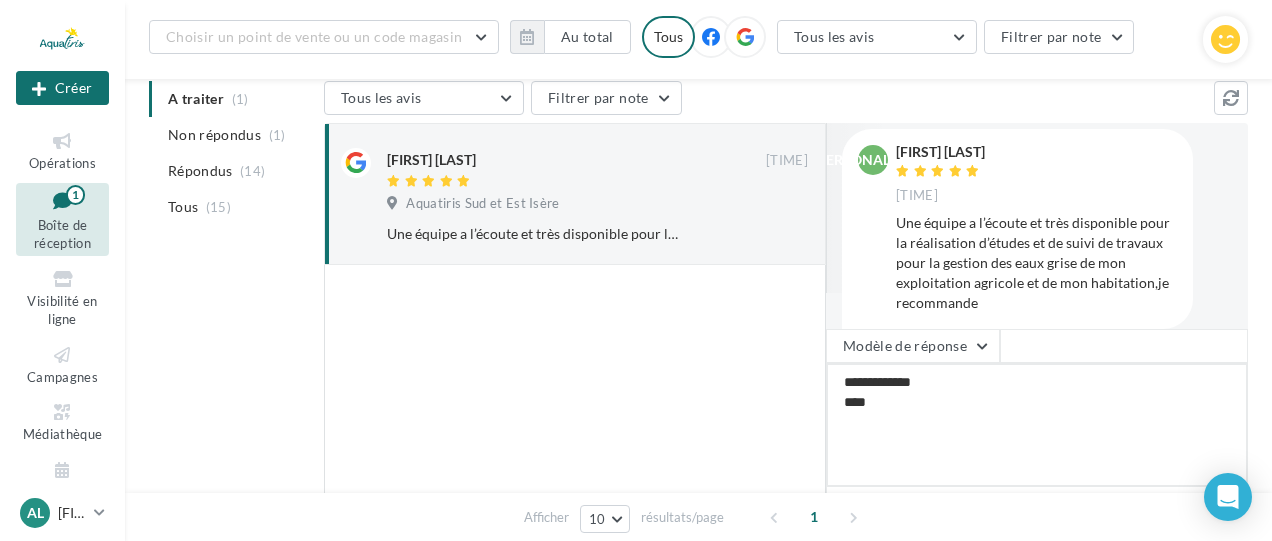 type on "[PERSONAL_INFO]
[PERSONAL_INFO]" 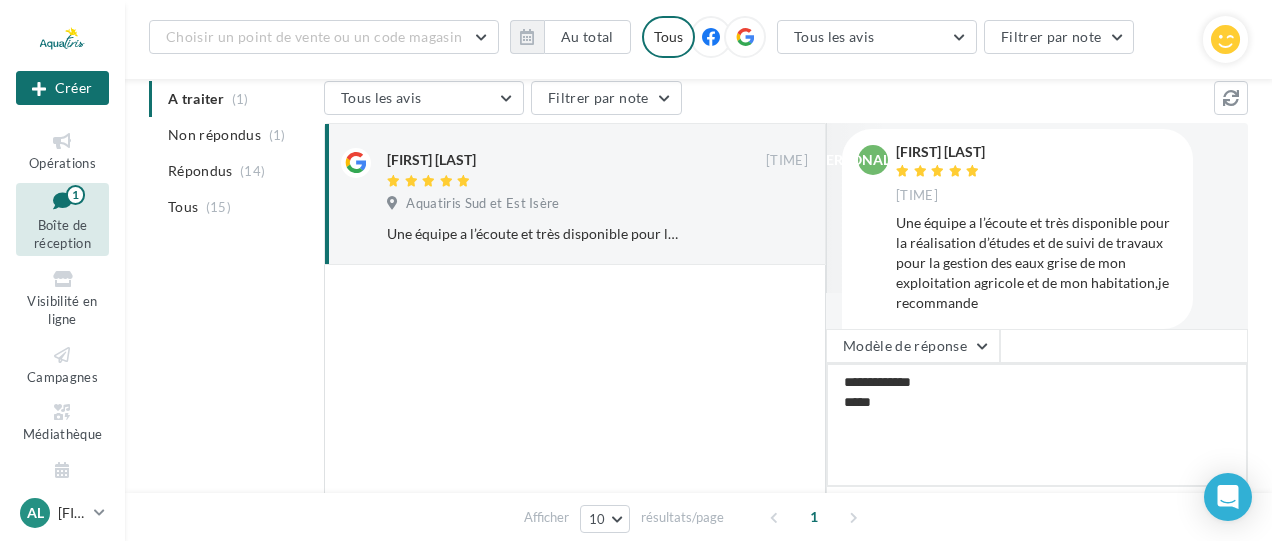 type on "[PERSONAL_INFO]
[PERSONAL_INFO]" 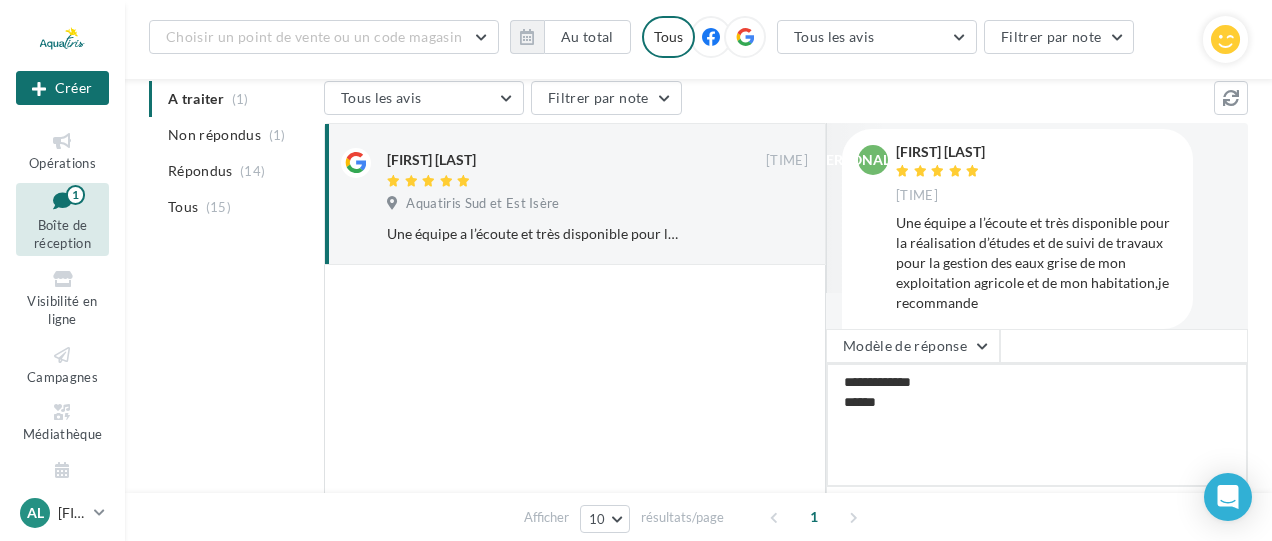 type on "[PERSONAL_INFO]
[PERSONAL_INFO]" 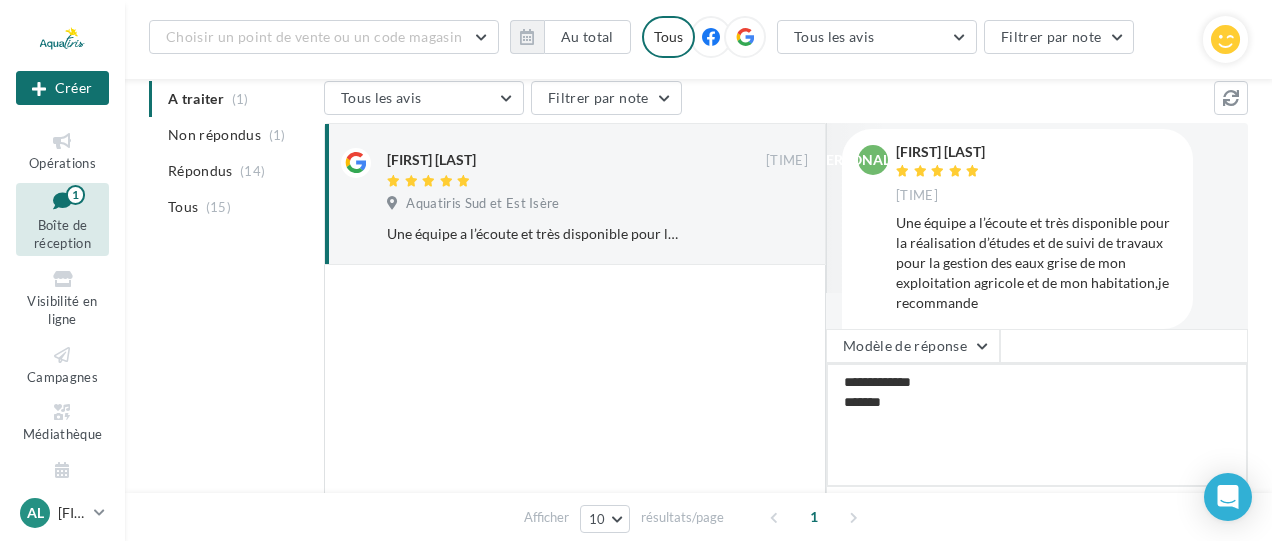 type on "[PERSONAL_INFO]
[PERSONAL_INFO]" 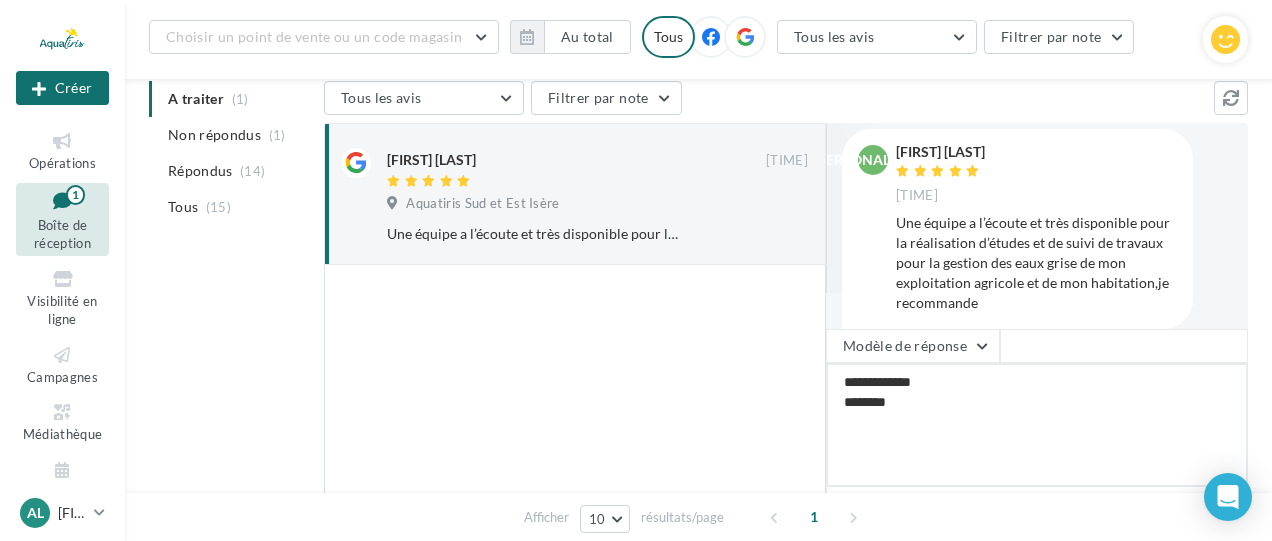 type on "[PERSONAL_INFO]
[PERSONAL_INFO]" 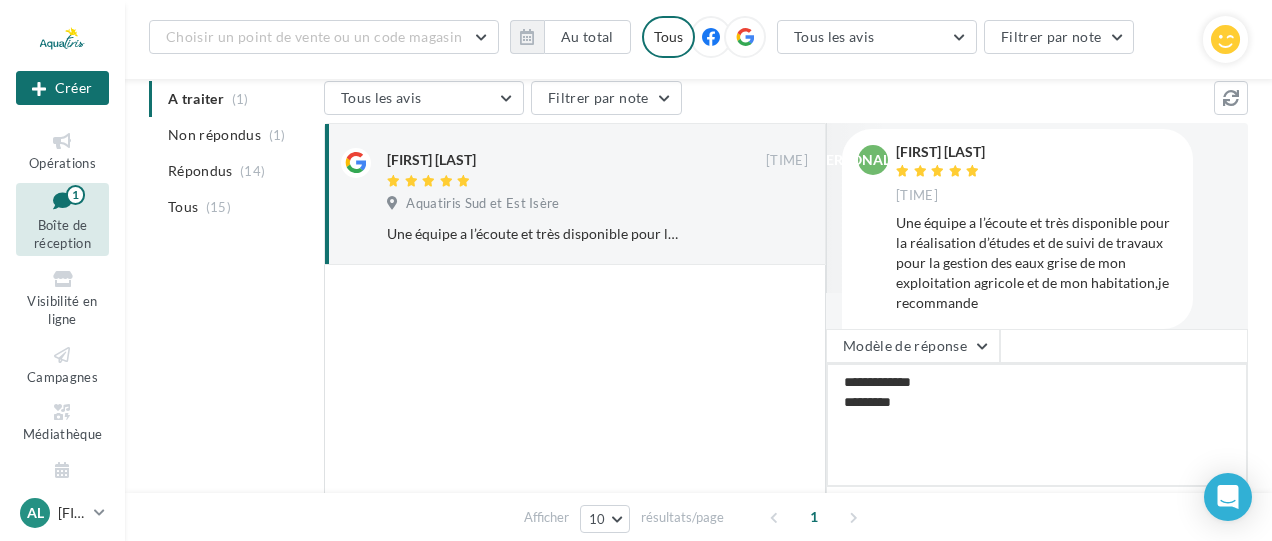type on "[PERSONAL_INFO]
[PERSONAL_INFO]" 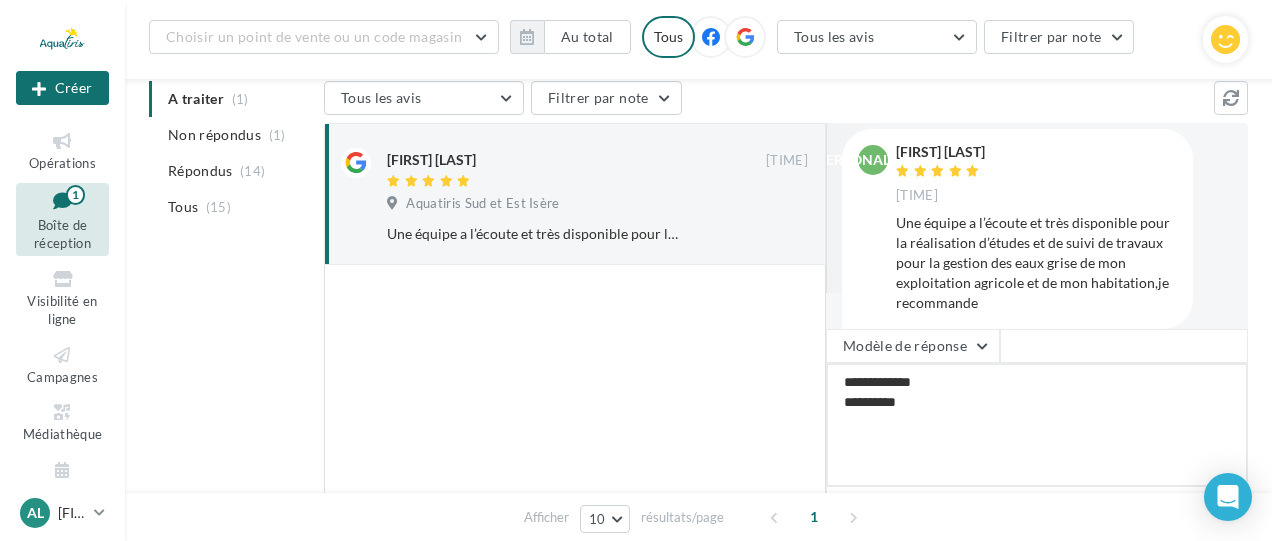 type on "[PERSONAL_INFO]
[PERSONAL_INFO]" 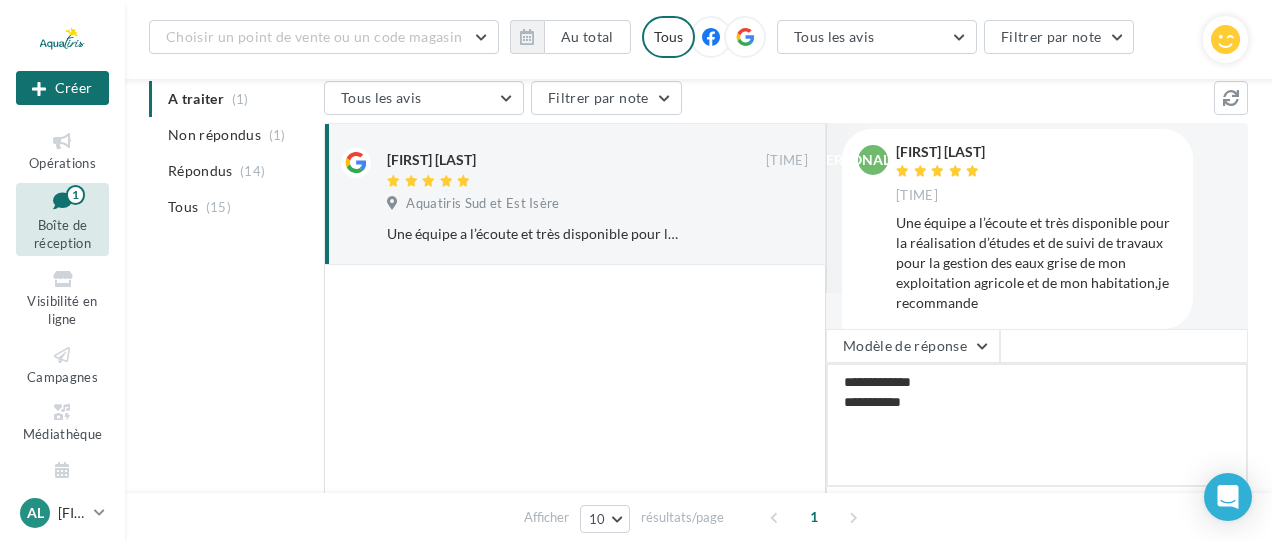 type on "[PERSONAL_INFO]
[PERSONAL_INFO]" 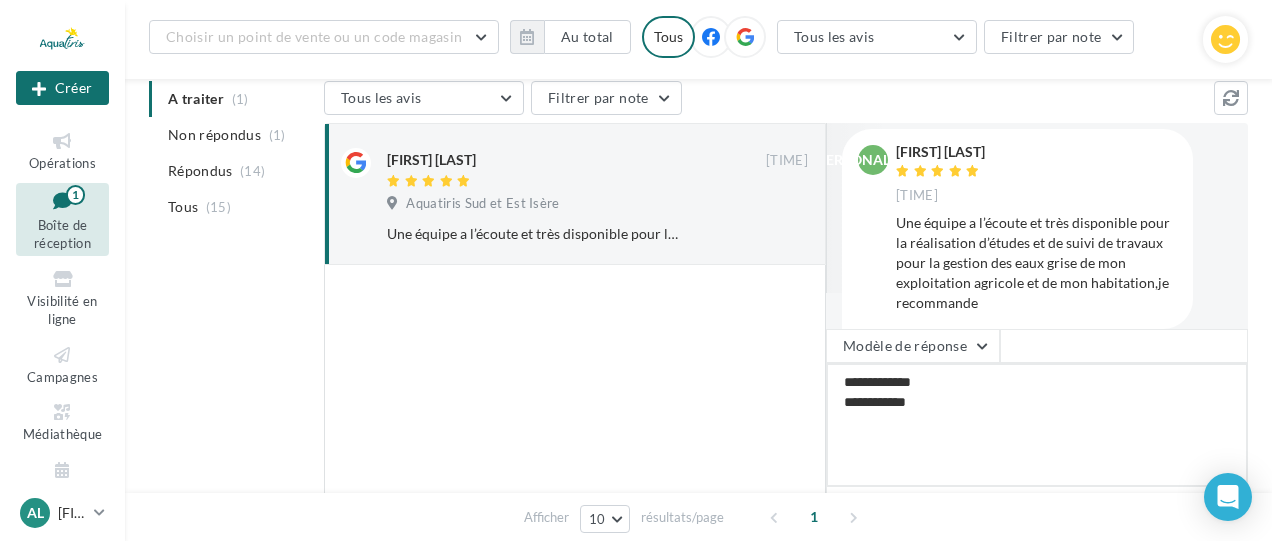 type on "[PERSONAL_INFO]
[PERSONAL_INFO]" 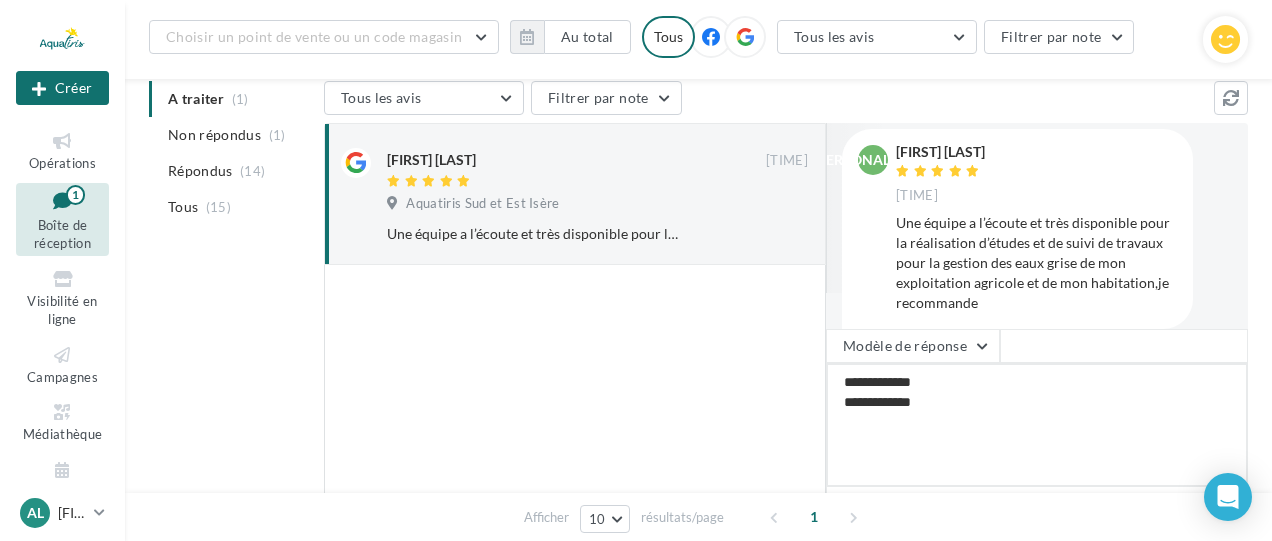 type on "[PERSONAL_INFO]
[PERSONAL_INFO]" 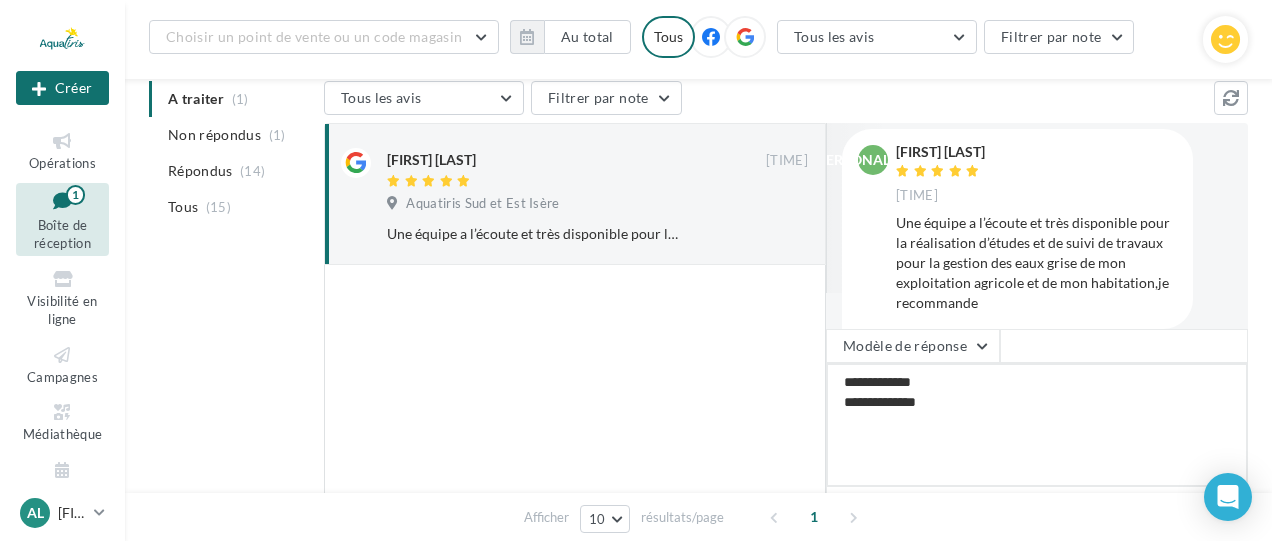 type on "[PERSONAL_INFO]
[PERSONAL_INFO]" 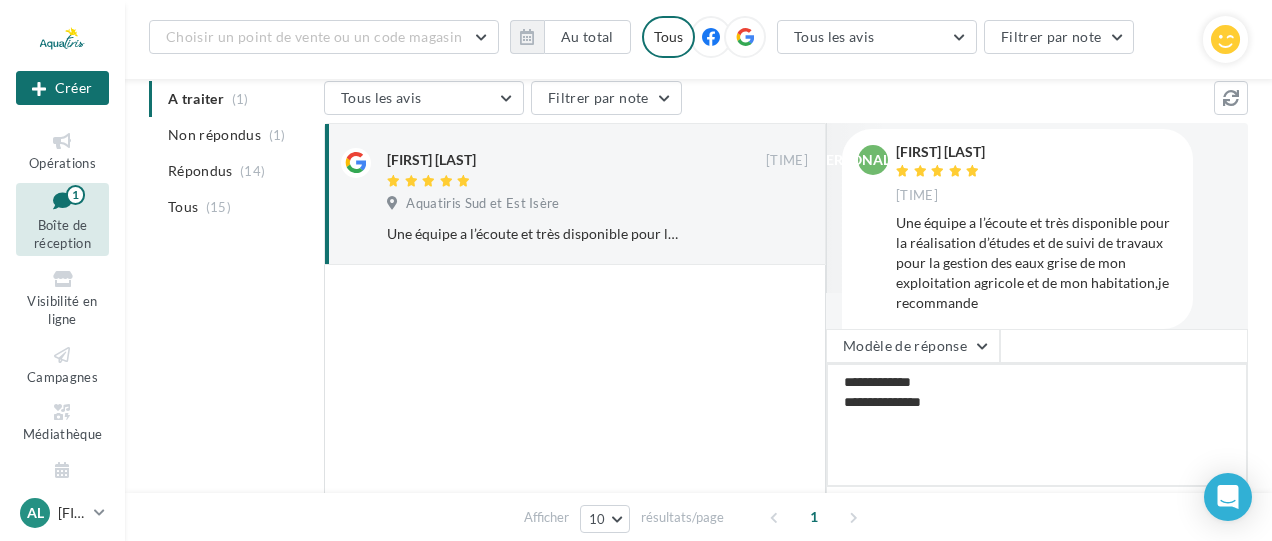 type on "[PERSONAL_INFO]
[PERSONAL_INFO]" 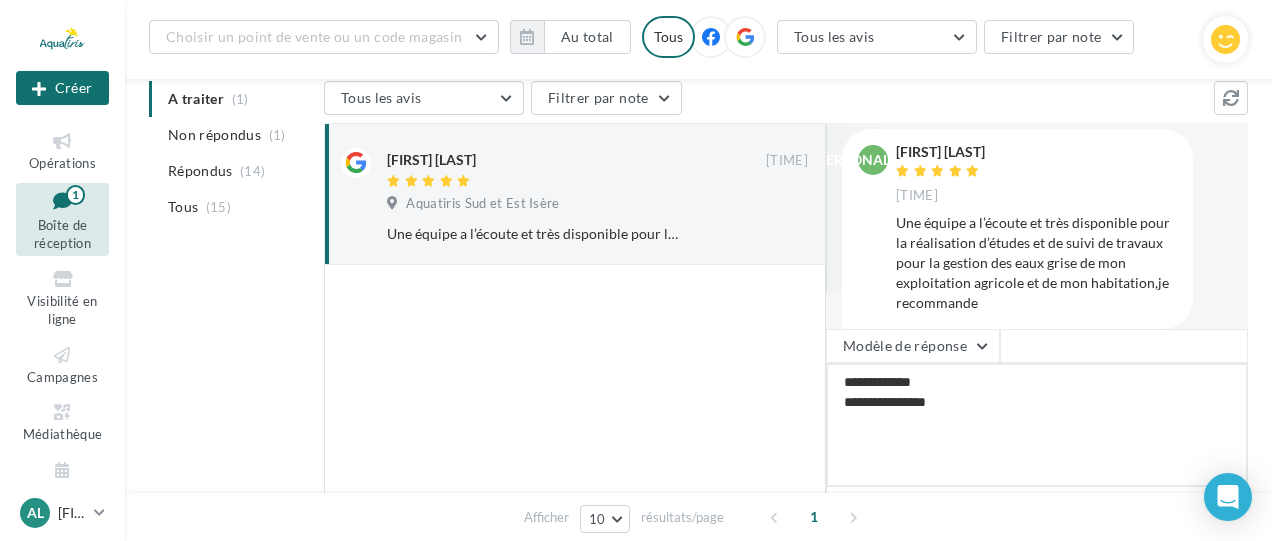 type on "[PERSONAL_INFO]
[PERSONAL_INFO]" 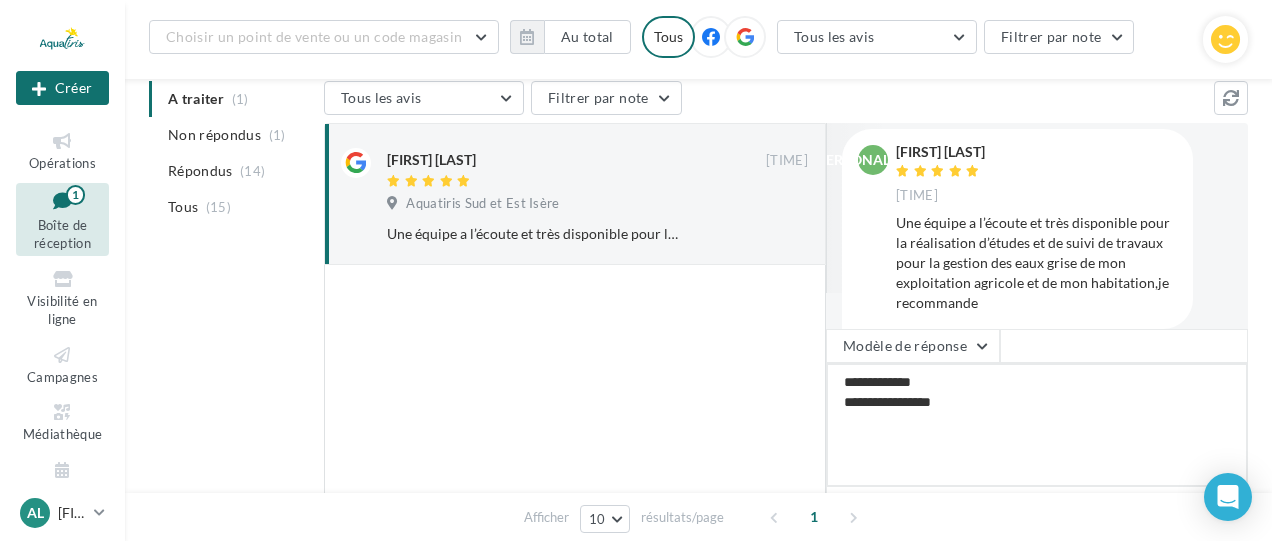 type on "[PERSONAL_INFO]
[PERSONAL_INFO]" 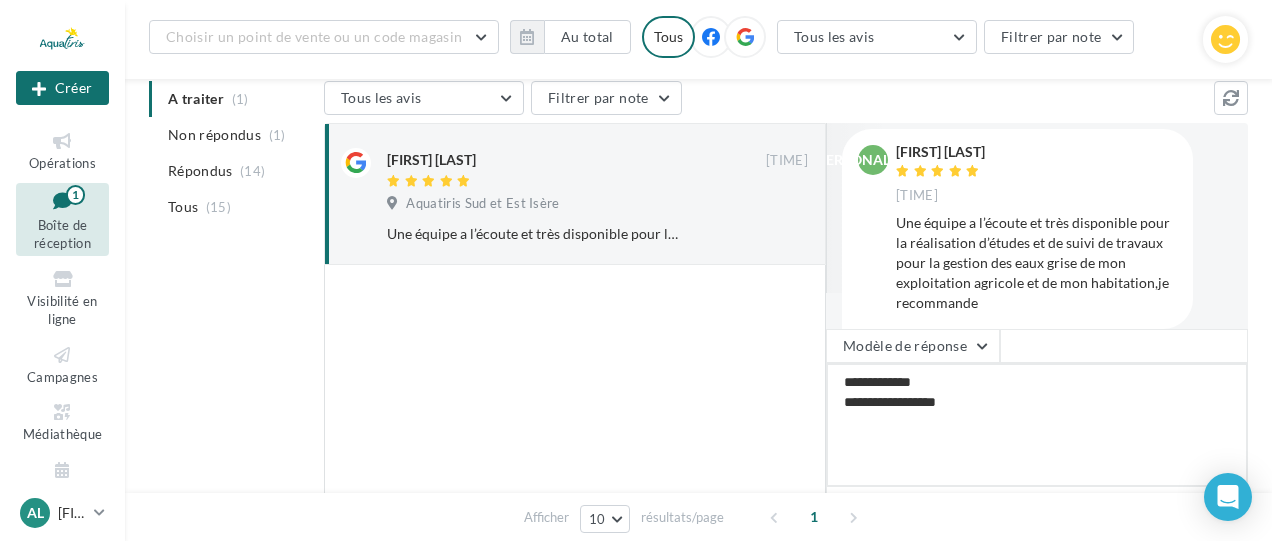 type on "[PERSONAL_INFO]
[PERSONAL_INFO]" 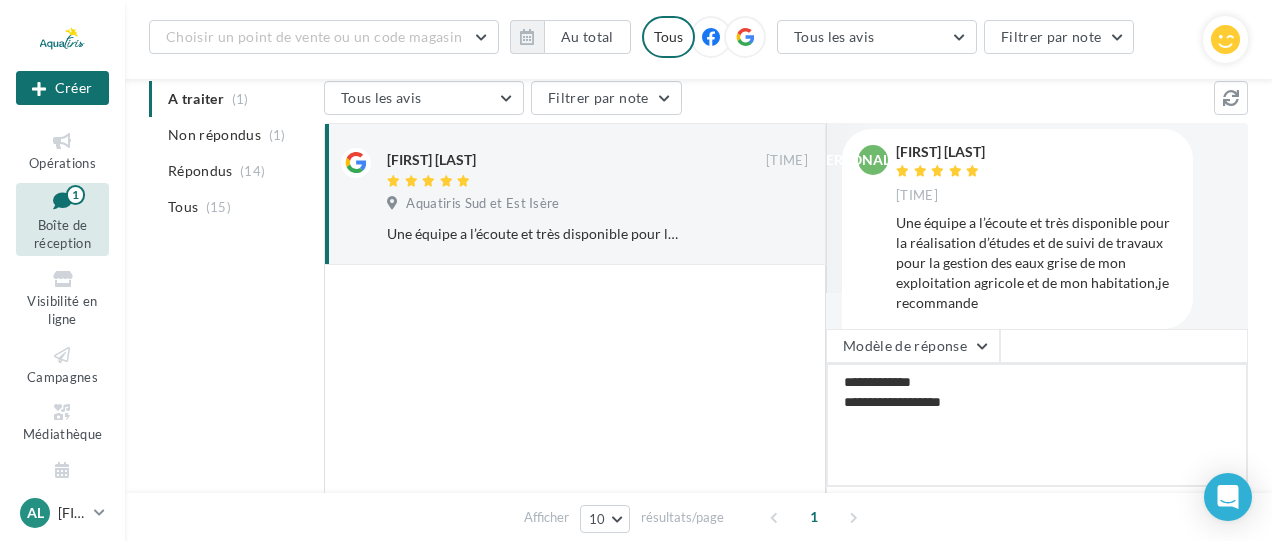 type on "[PERSONAL_INFO]
[PERSONAL_INFO]" 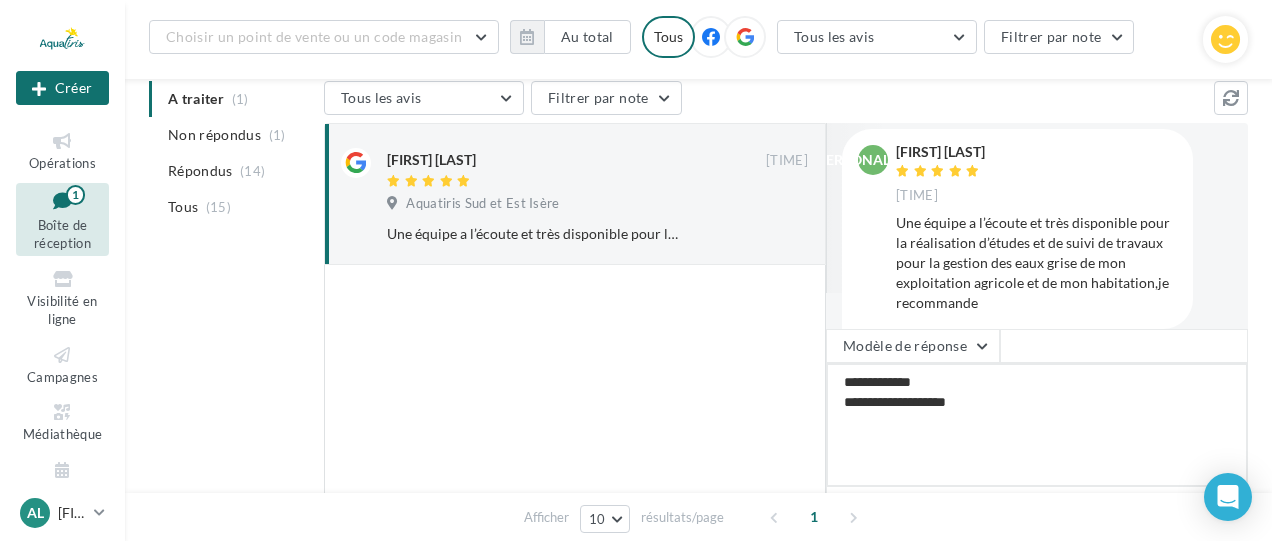 type on "[PERSONAL_INFO]
[PERSONAL_INFO]" 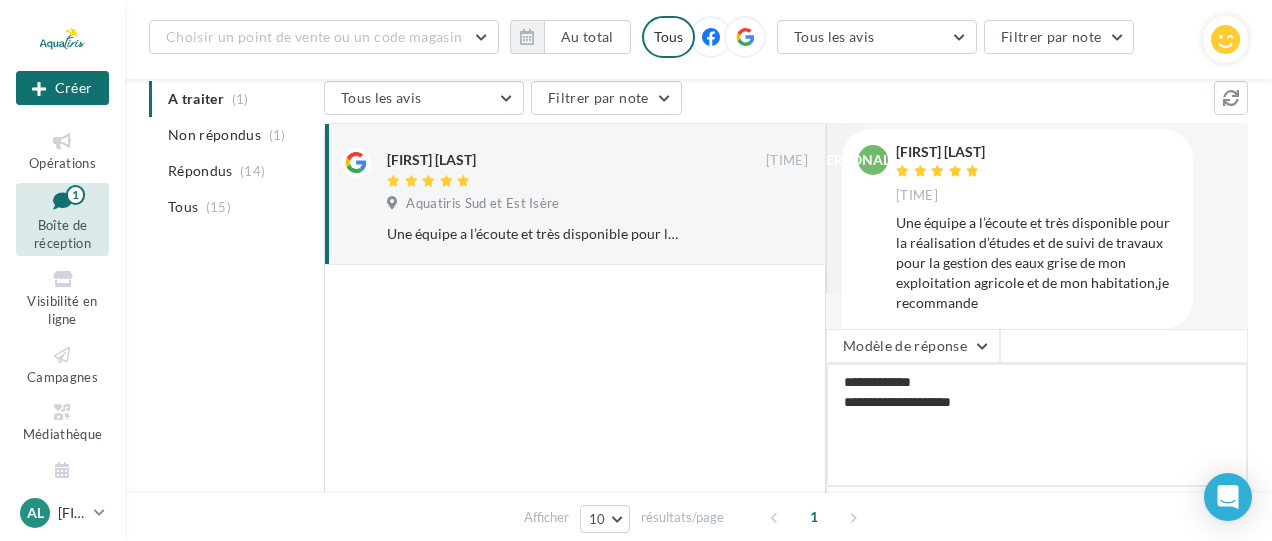 type on "[PERSONAL_INFO]
[PERSONAL_INFO]" 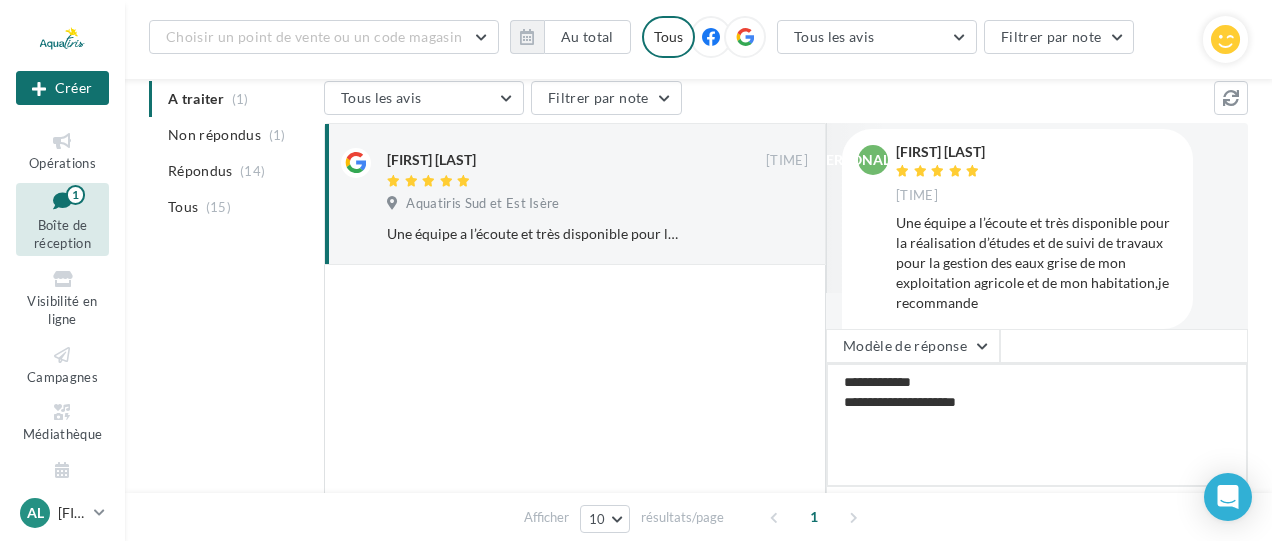 type on "[PERSONAL_INFO]
[PERSONAL_INFO]" 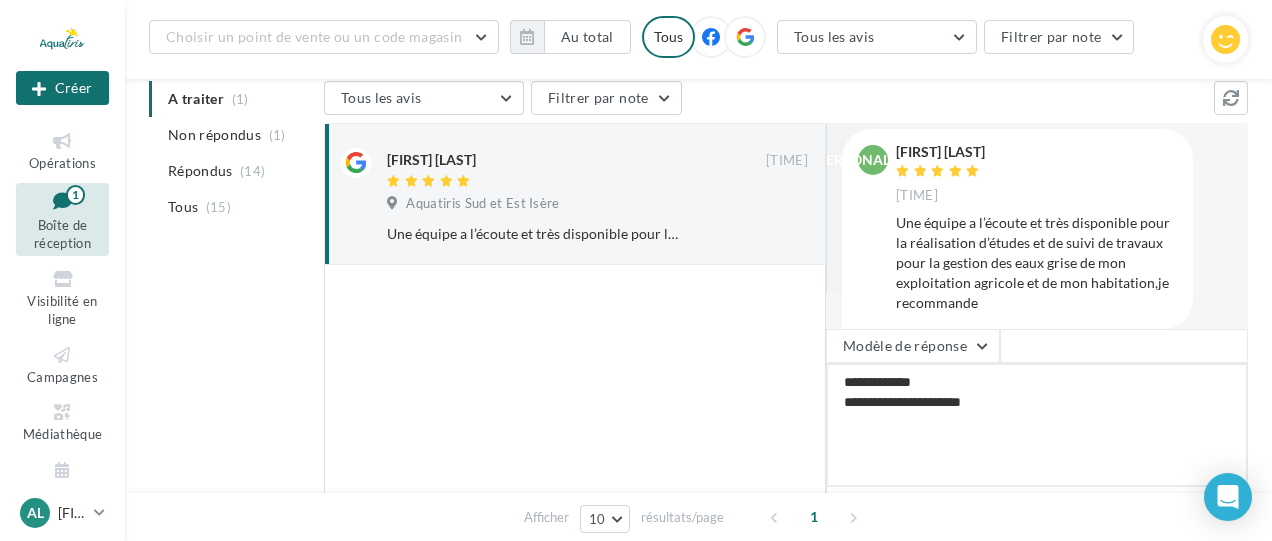 type on "[PERSONAL_INFO]
[PERSONAL_INFO]" 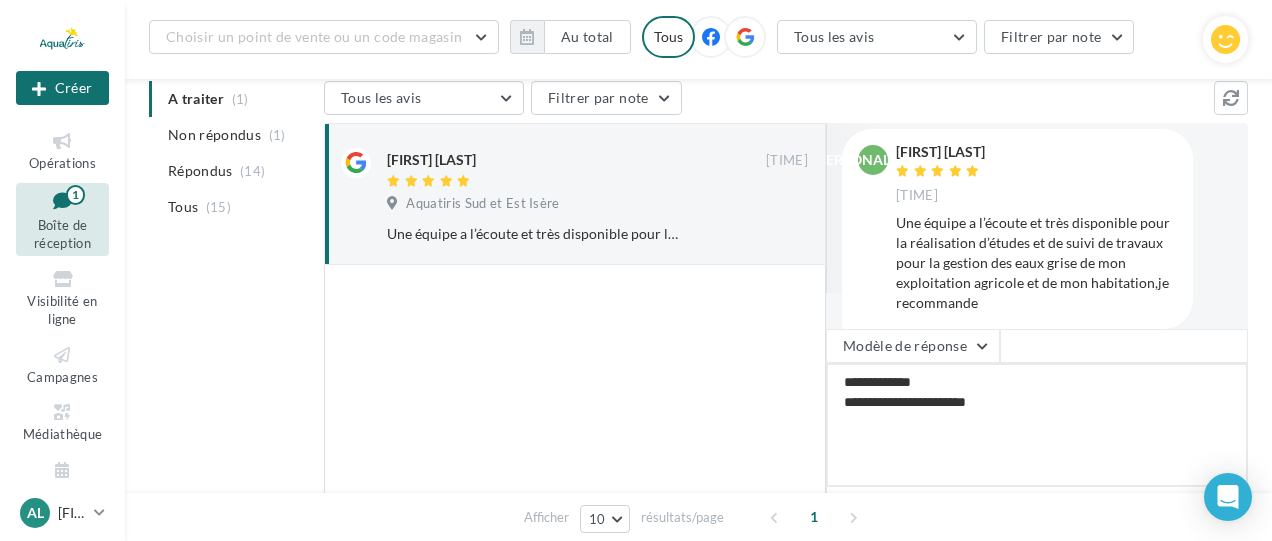 type on "[PERSONAL_INFO]
[PERSONAL_INFO]" 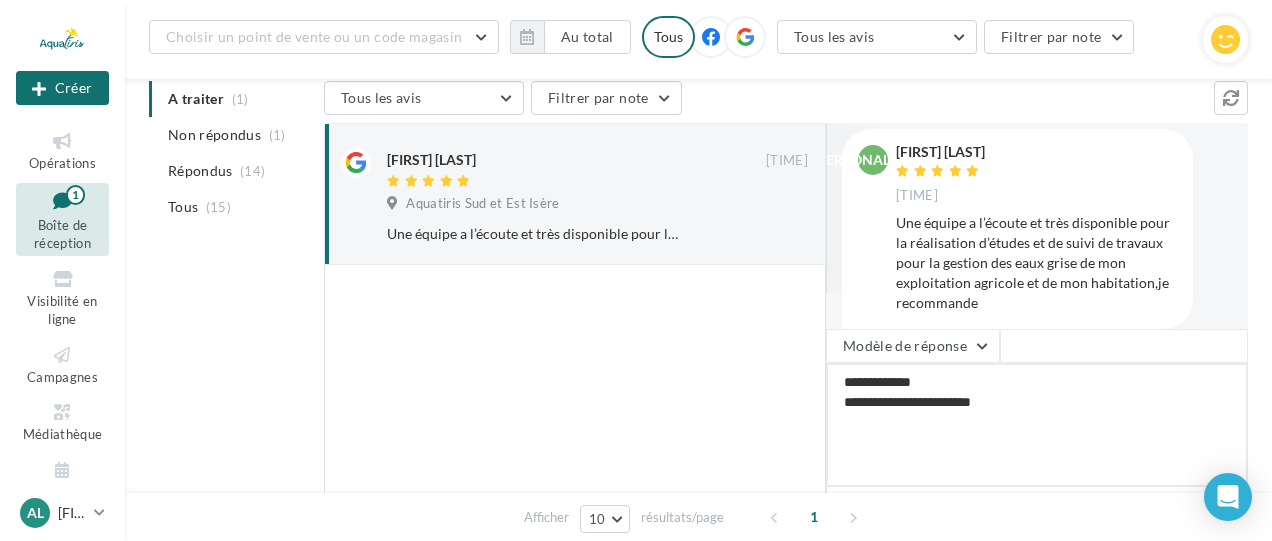 type on "[PERSONAL_INFO]
[PERSONAL_INFO]" 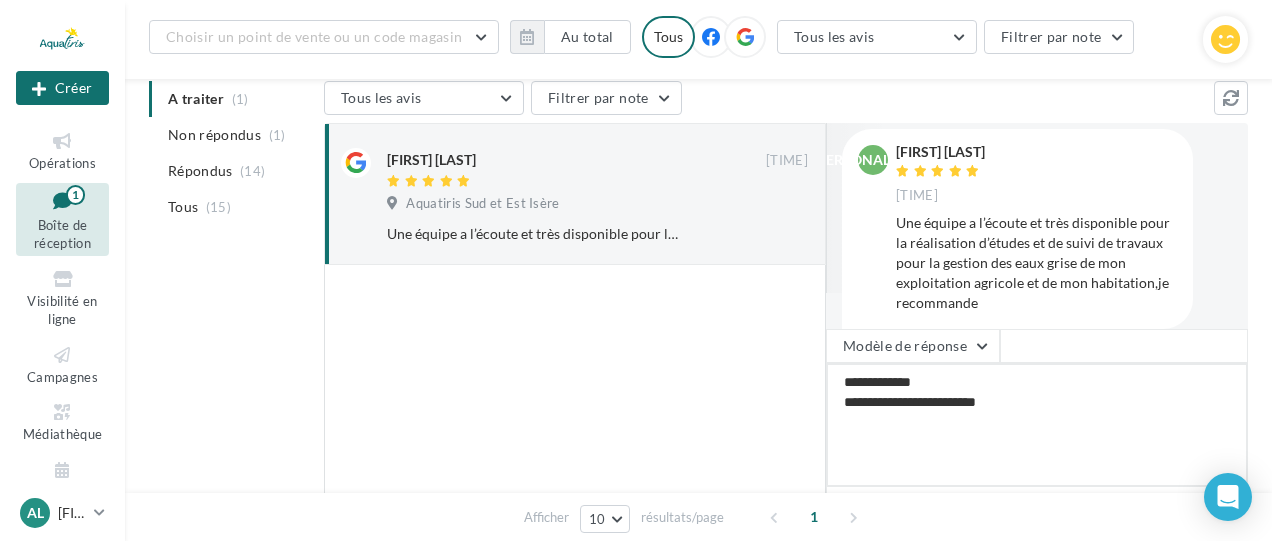 type on "[PERSONAL_INFO]
[PERSONAL_INFO]" 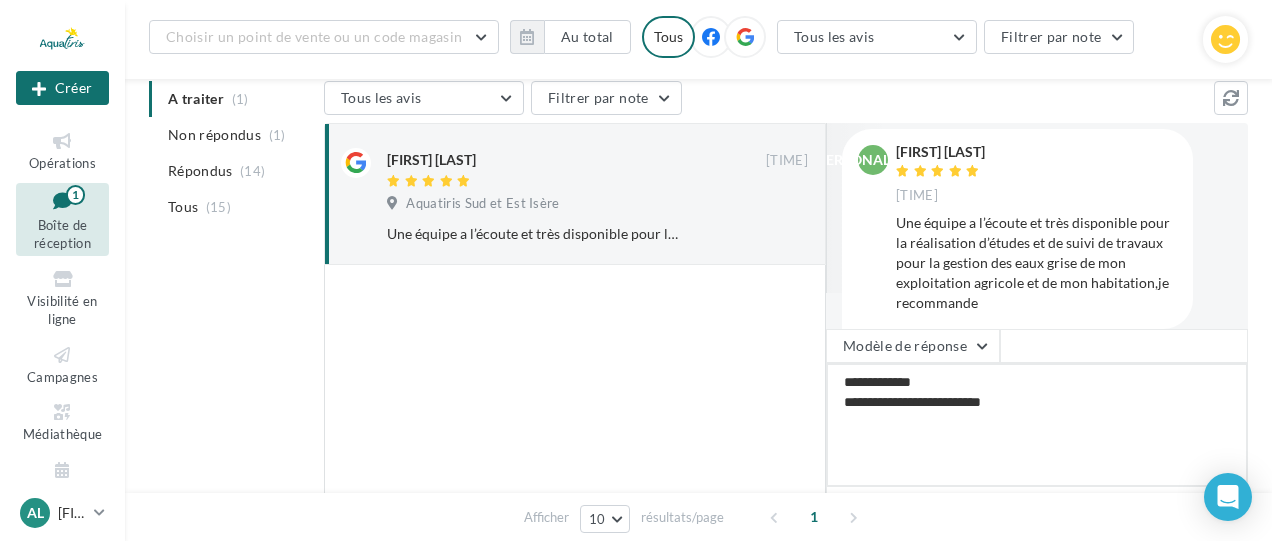 type on "[PERSONAL_INFO]
[PERSONAL_INFO]" 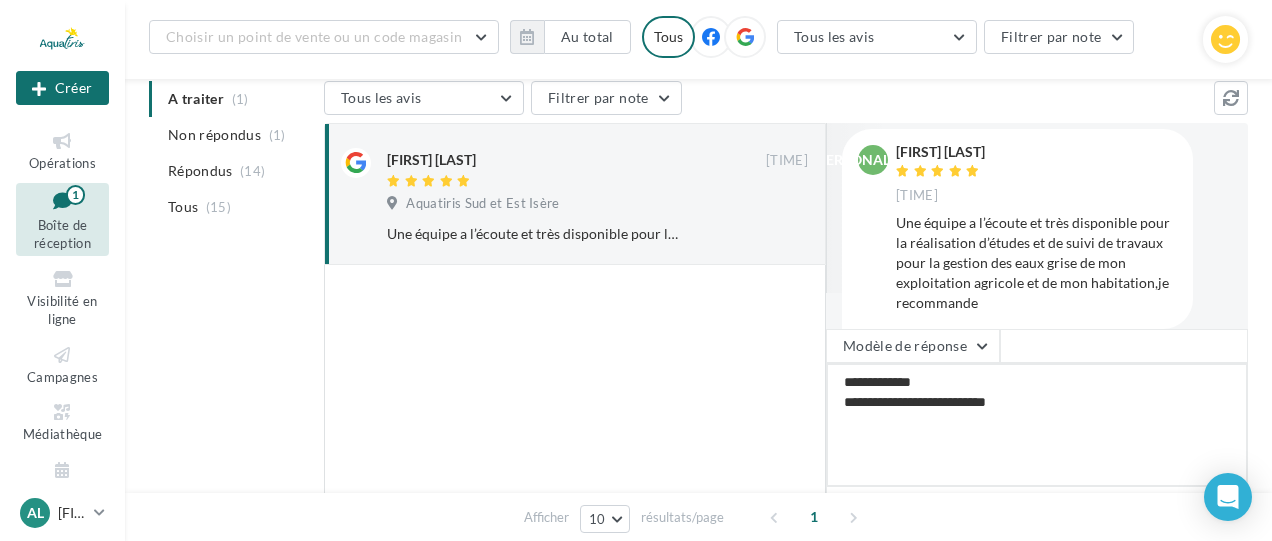 type on "[PERSONAL_INFO]
[PERSONAL_INFO]" 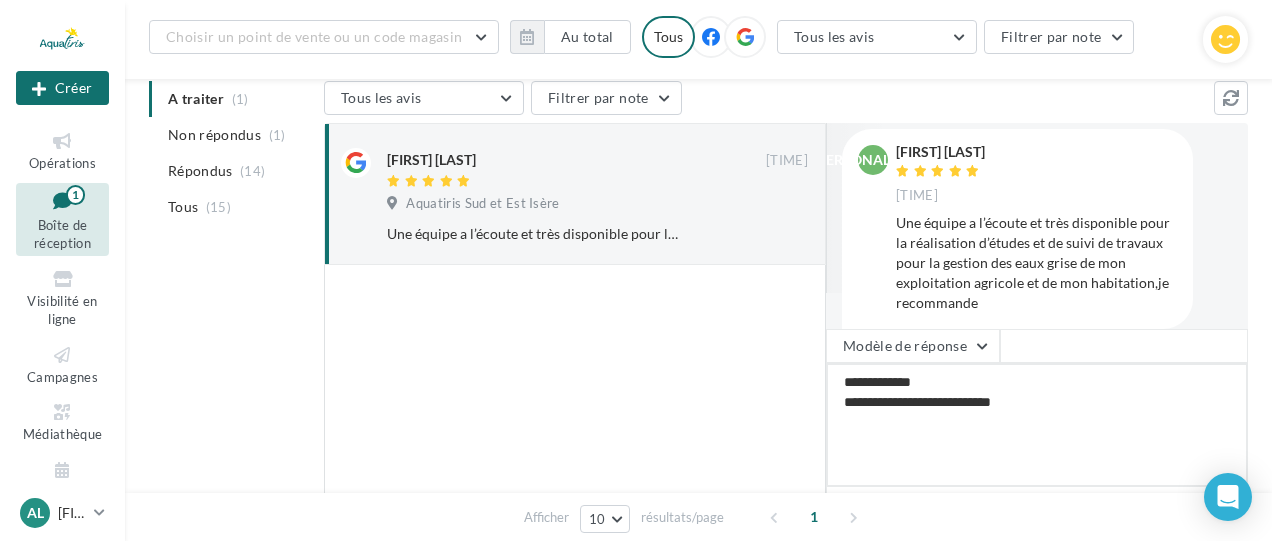 type on "[PERSONAL_INFO]
[PERSONAL_INFO]" 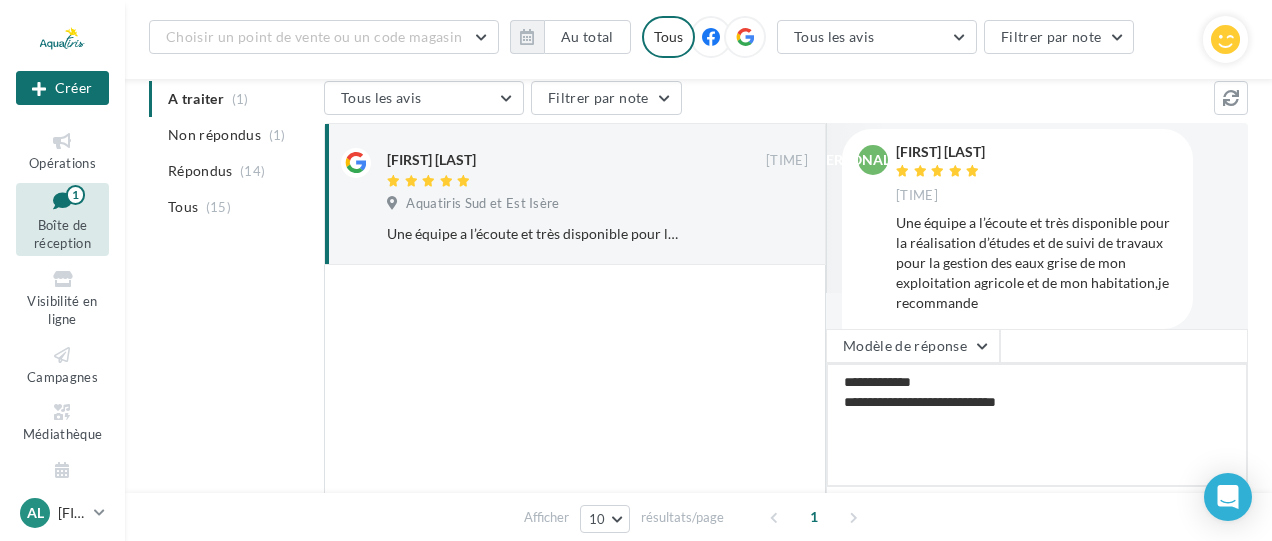 type on "[PERSONAL_INFO]
[PERSONAL_INFO]" 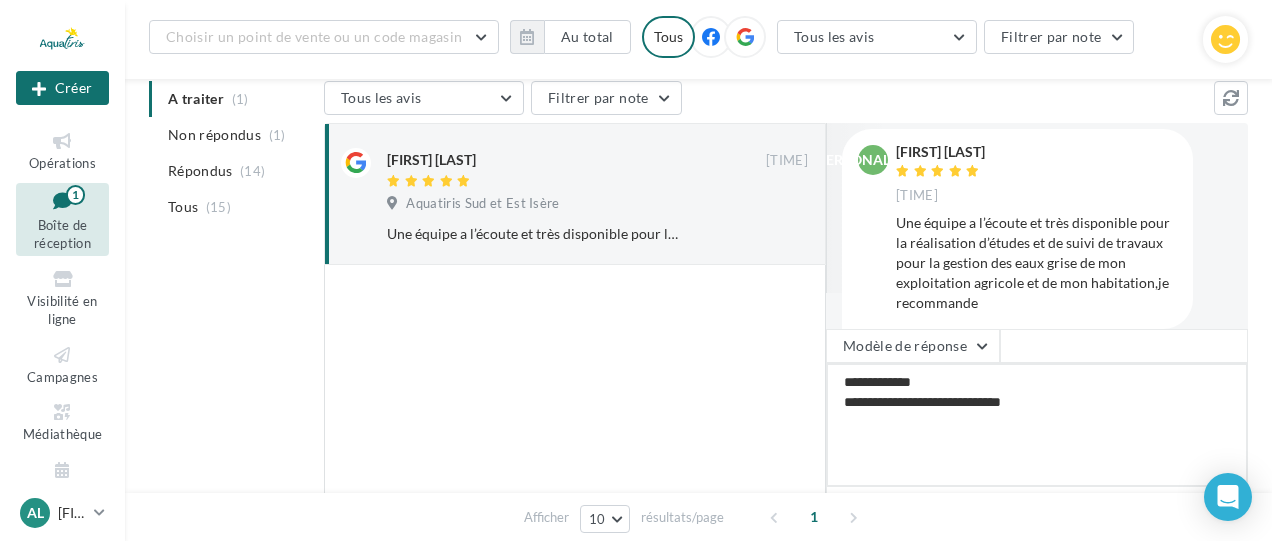 type on "[PERSONAL_INFO]
[PERSONAL_INFO]" 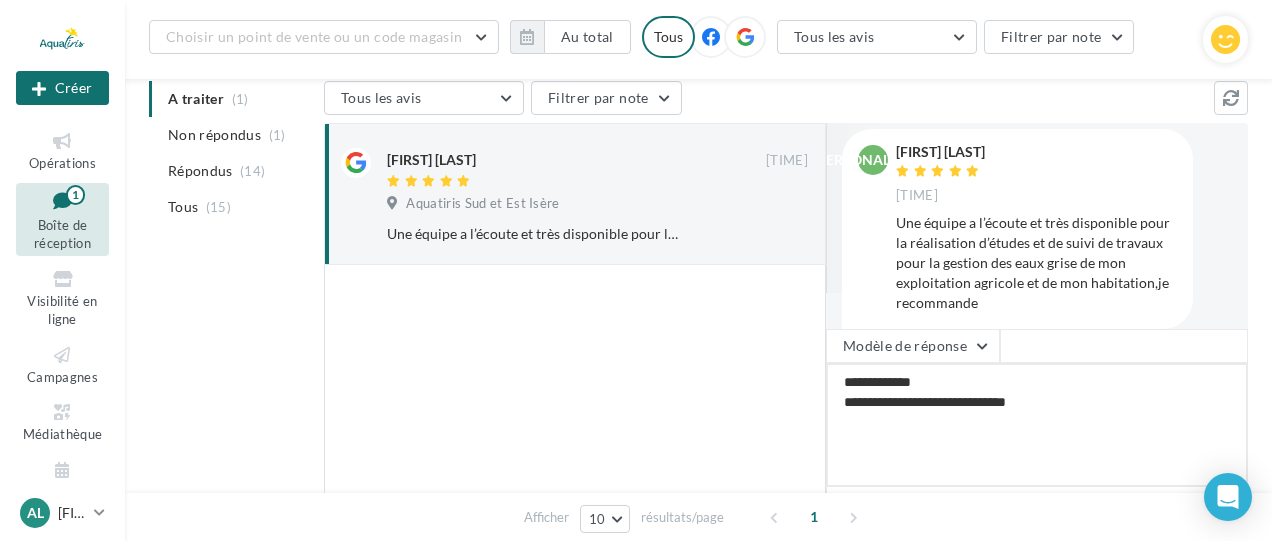 type on "[PERSONAL_INFO]
[PERSONAL_INFO]" 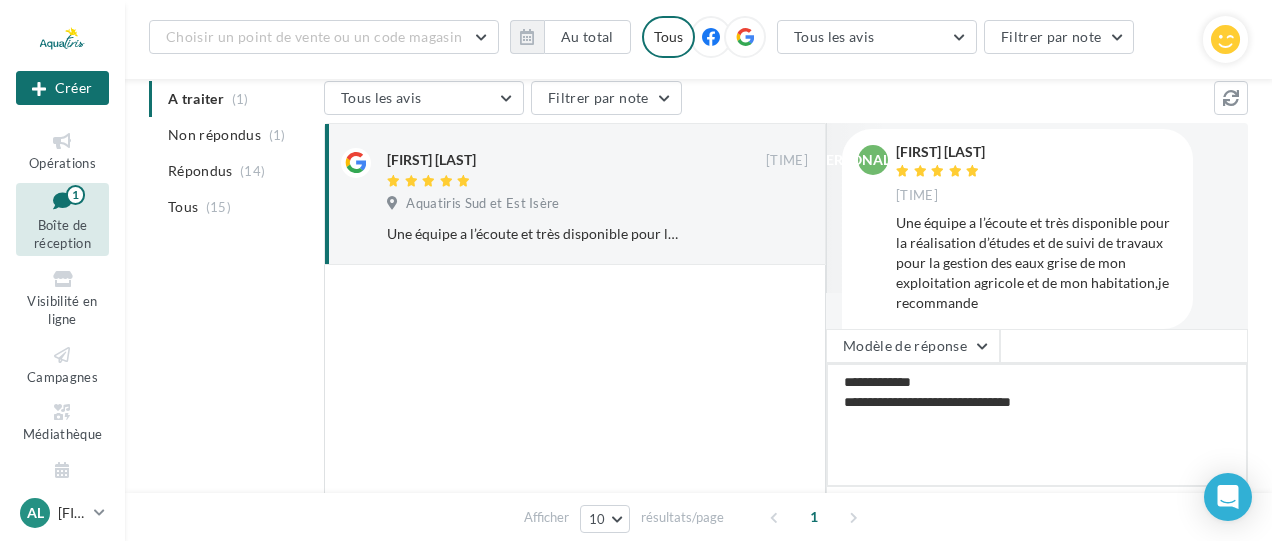 type on "[PERSONAL_INFO]
[PERSONAL_INFO]" 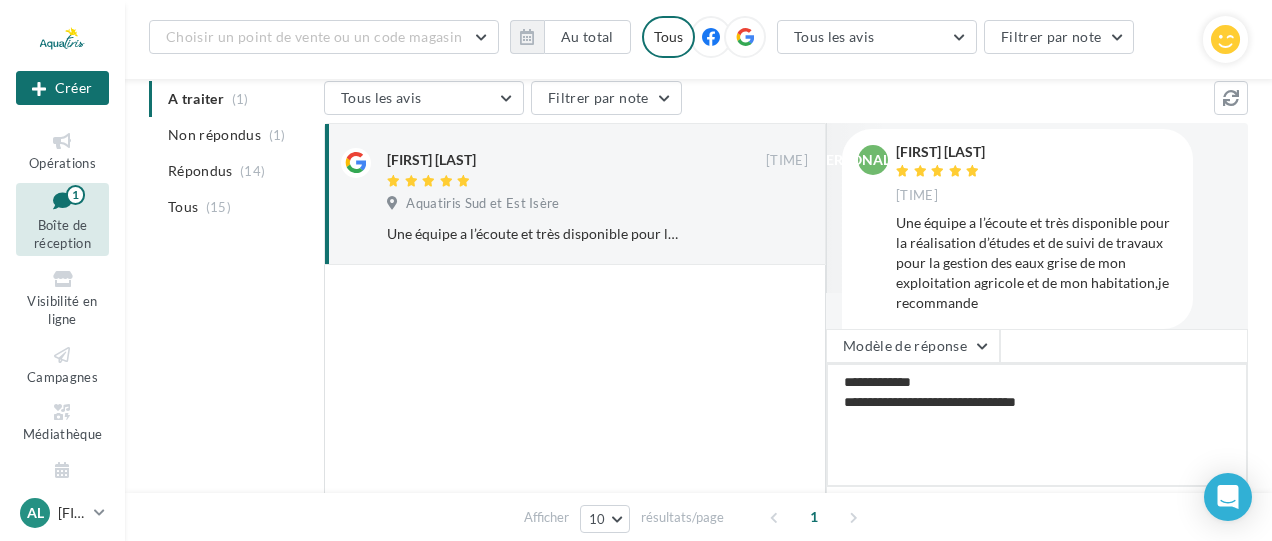type on "[PERSONAL_INFO]
[PERSONAL_INFO]" 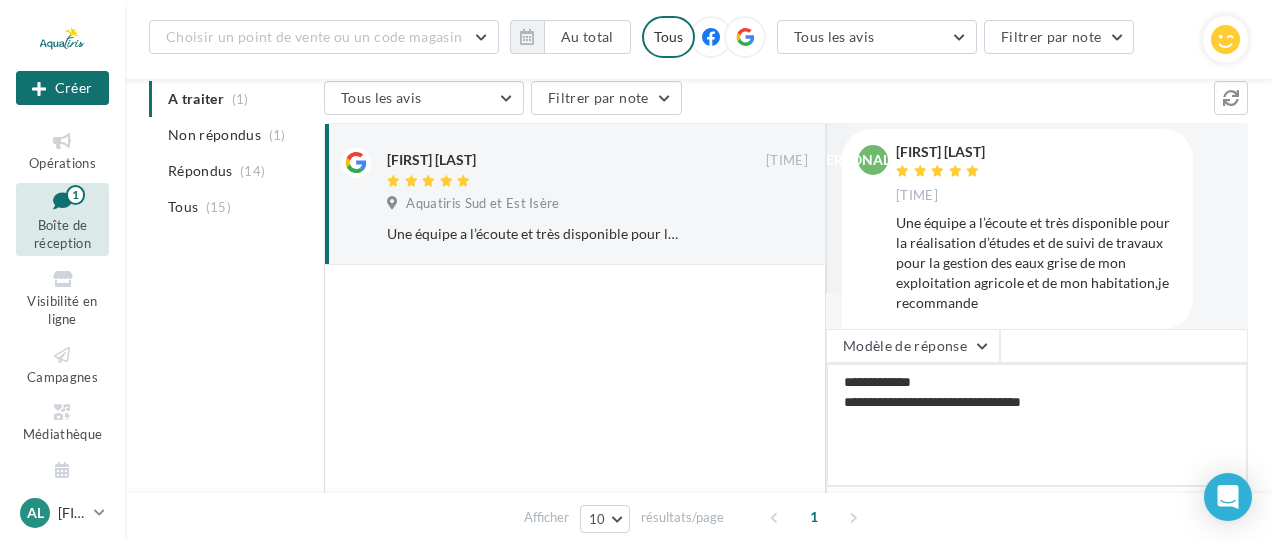 type on "[PERSONAL_INFO]
[PERSONAL_INFO]" 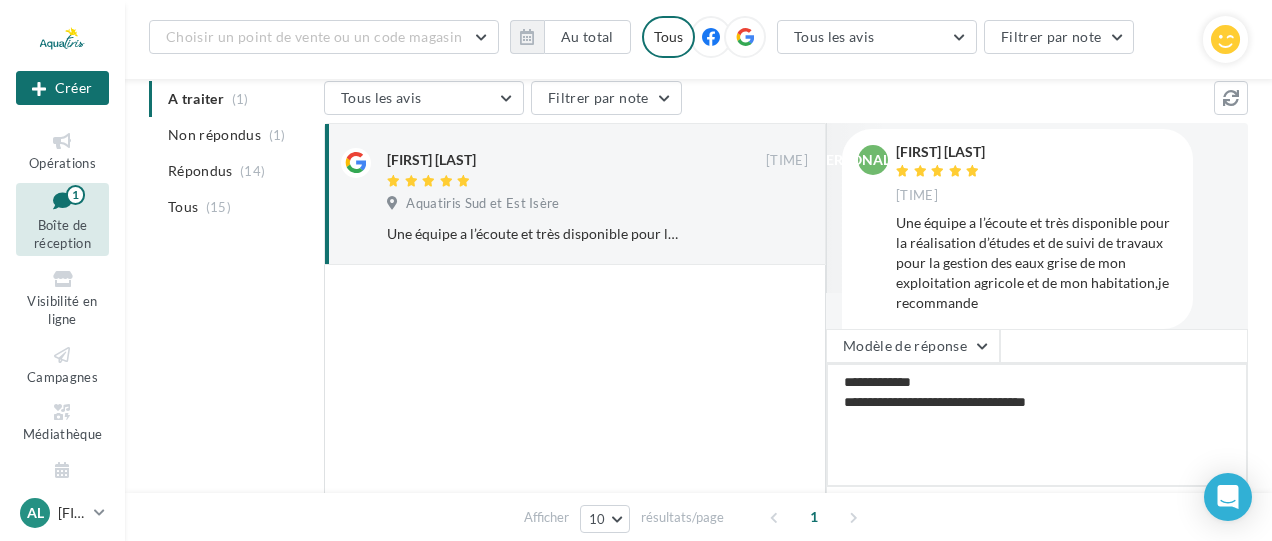 type on "[PERSONAL_INFO]
[PERSONAL_INFO]" 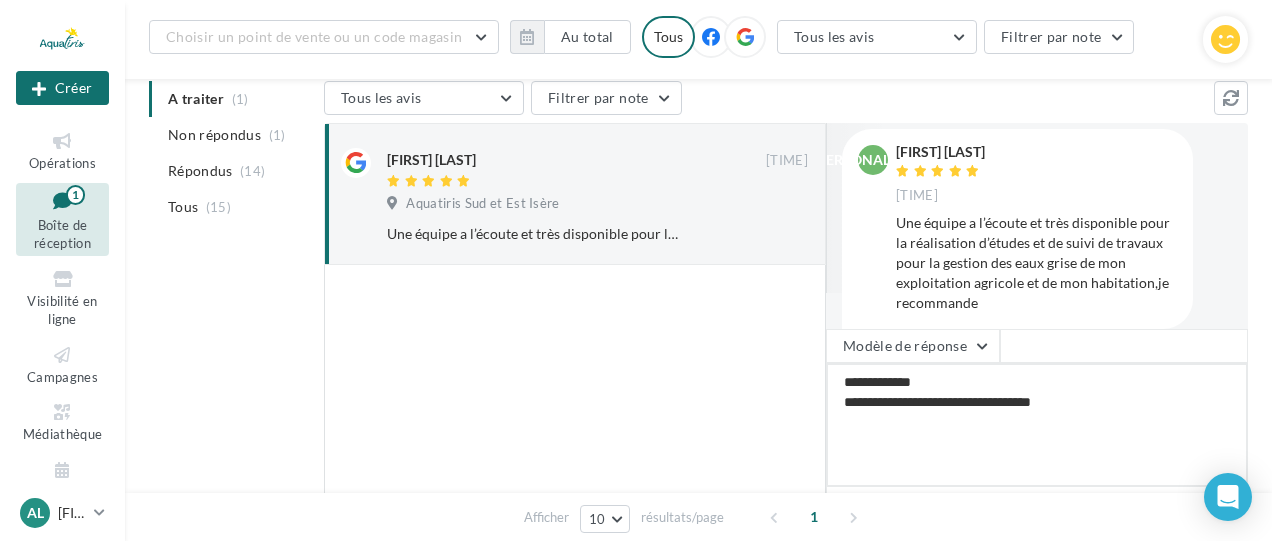 type on "[PERSONAL_INFO]
[PERSONAL_INFO]" 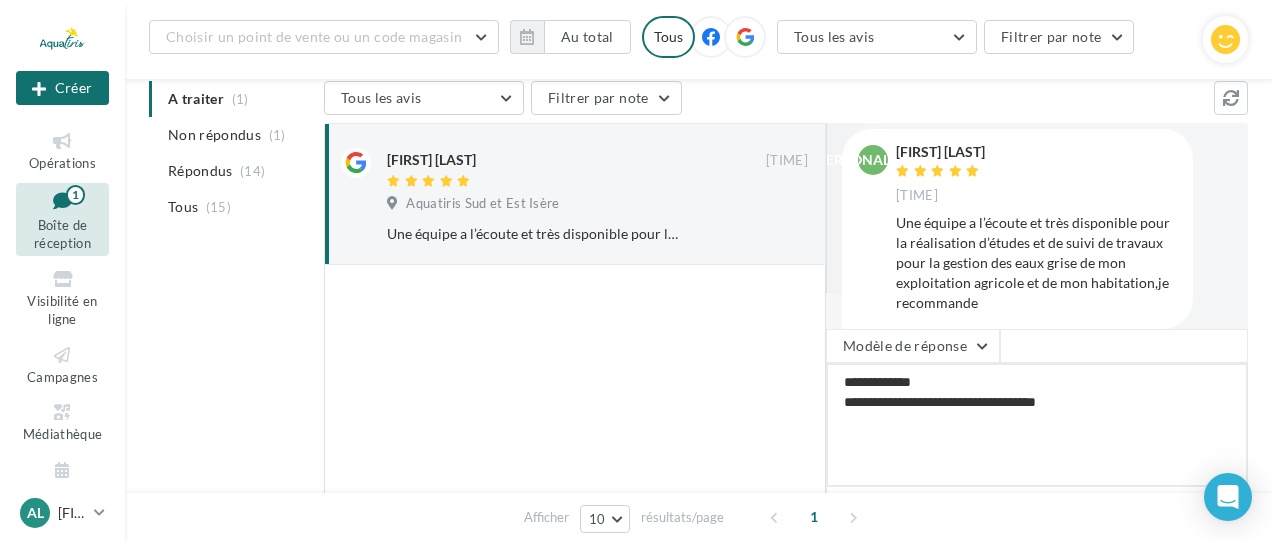 type on "[PERSONAL_INFO]
[PERSONAL_INFO]" 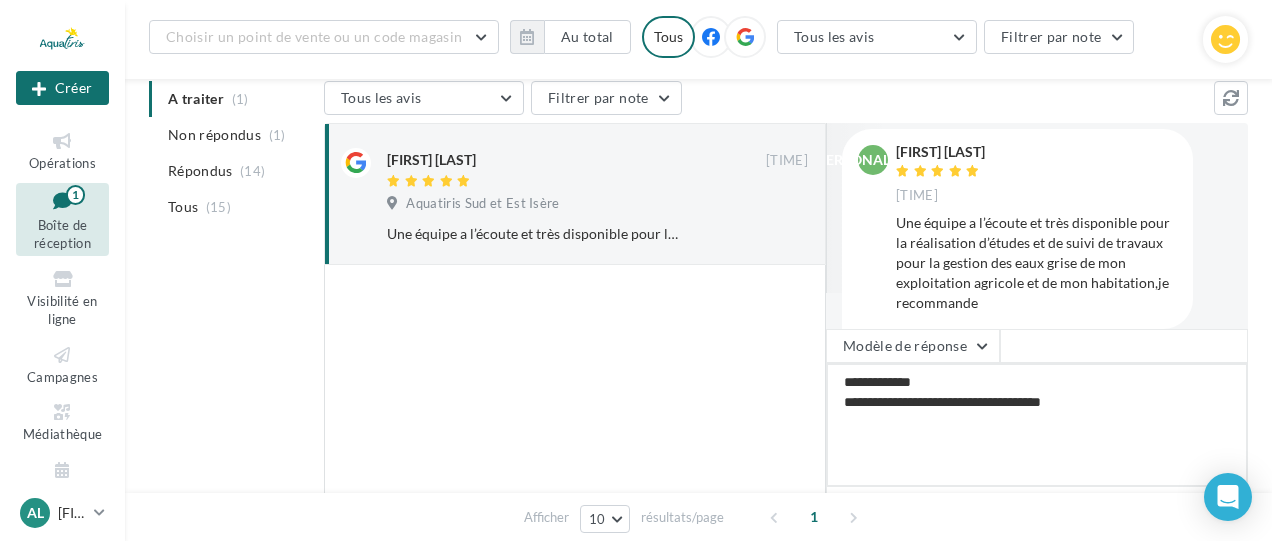 type on "[PERSONAL_INFO]
[PERSONAL_INFO]" 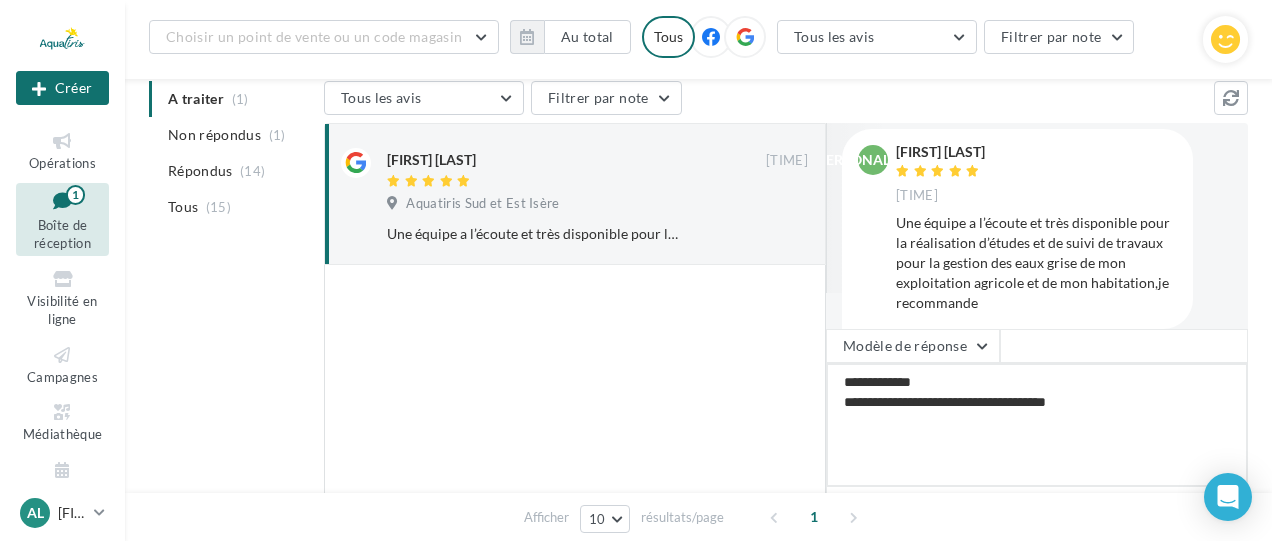 type on "[PERSONAL_INFO]
[PERSONAL_INFO]" 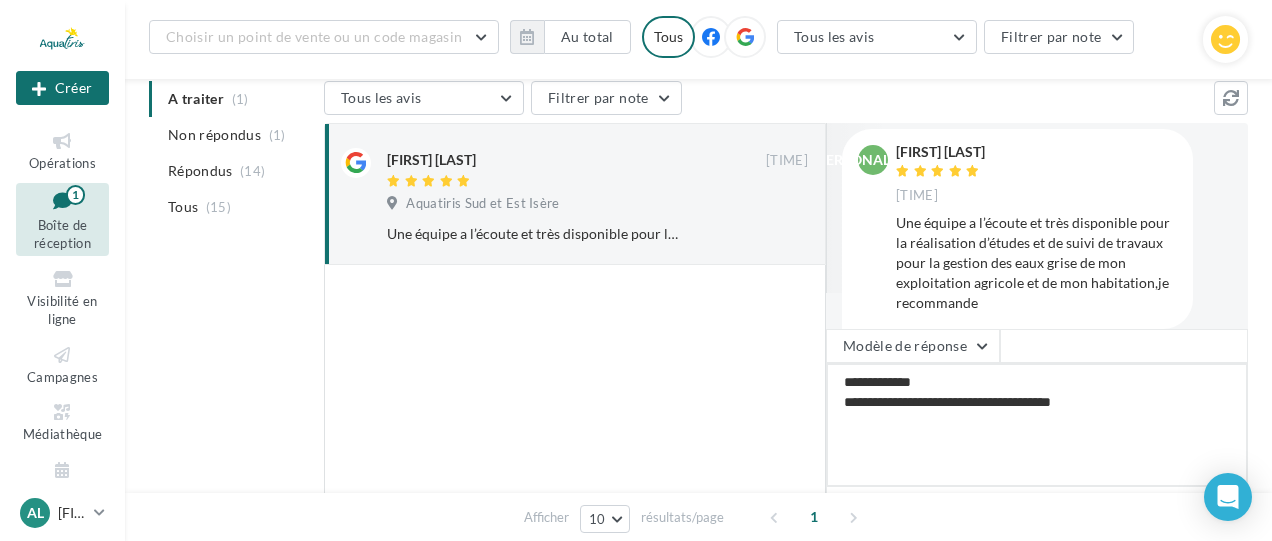 type on "[PERSONAL_INFO]
[PERSONAL_INFO]" 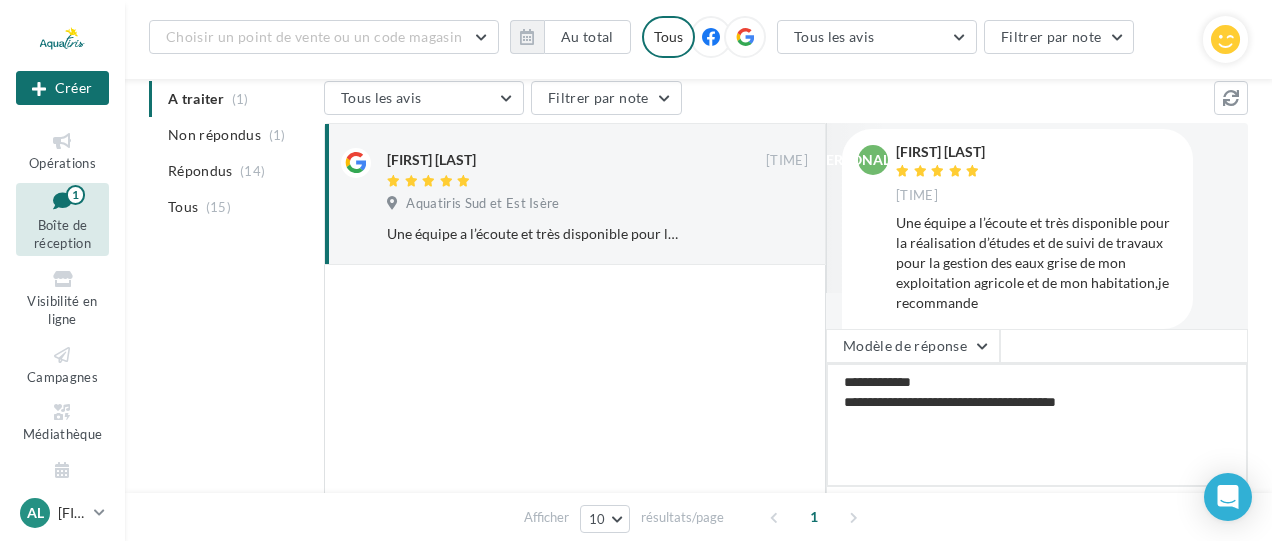 type on "[PERSONAL_INFO]
[PERSONAL_INFO]" 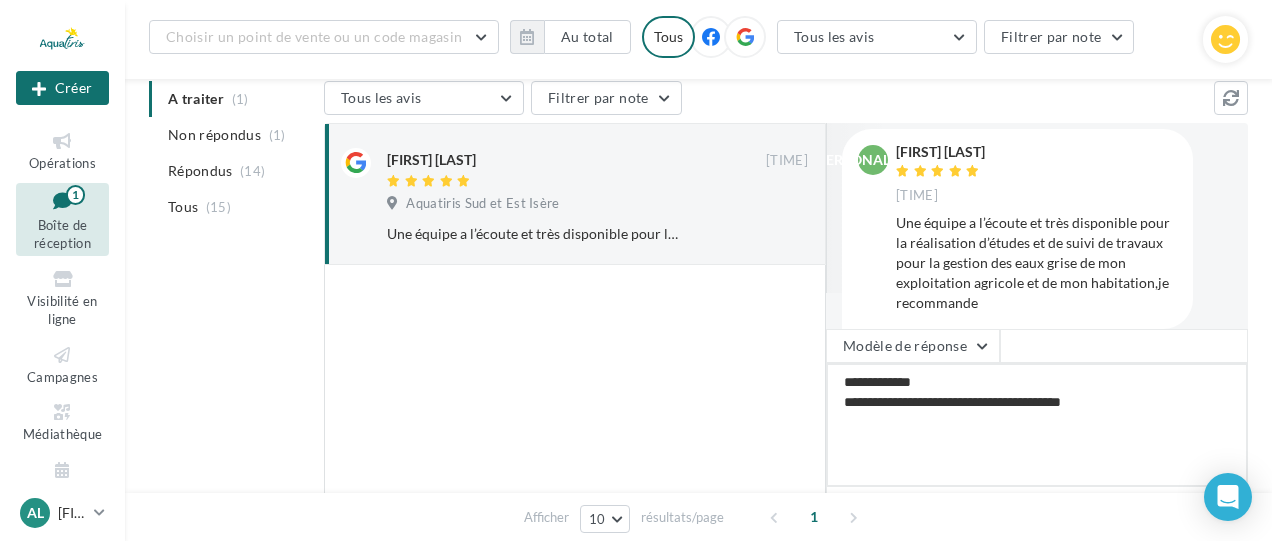 type on "[PERSONAL_INFO]
[PERSONAL_INFO]" 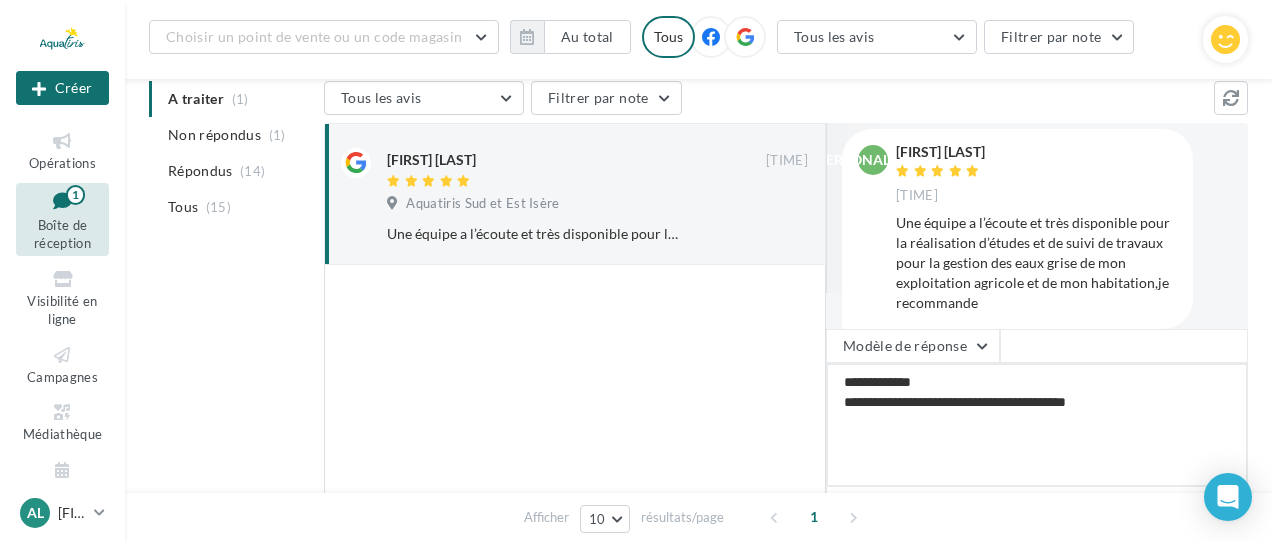 type on "[PERSONAL_INFO]
[PERSONAL_INFO]" 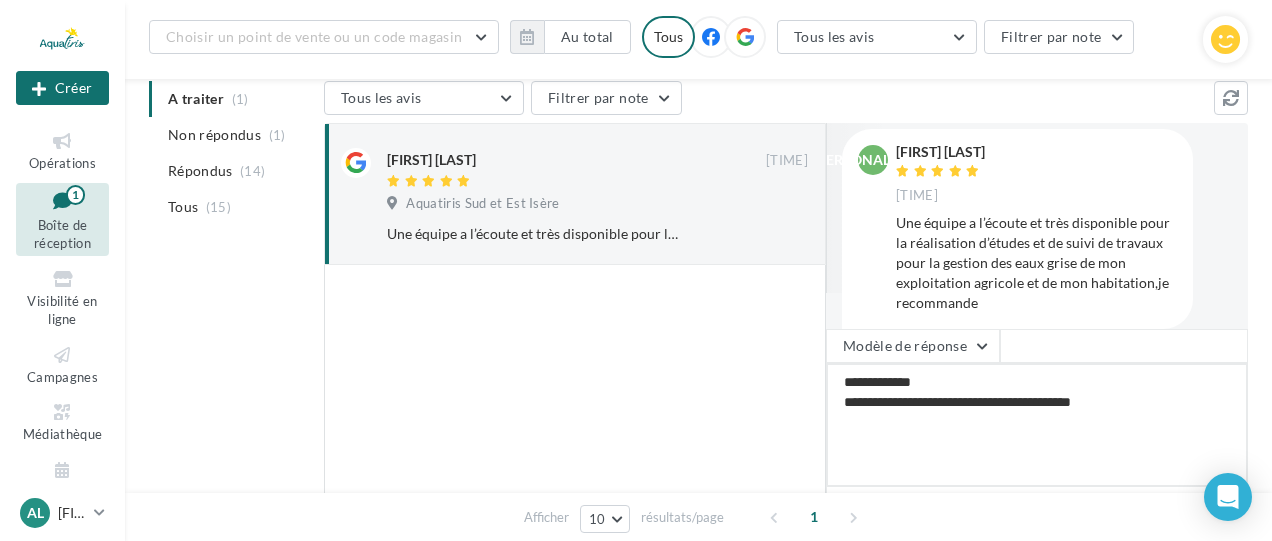 type on "[PERSONAL_INFO]
[PERSONAL_INFO]" 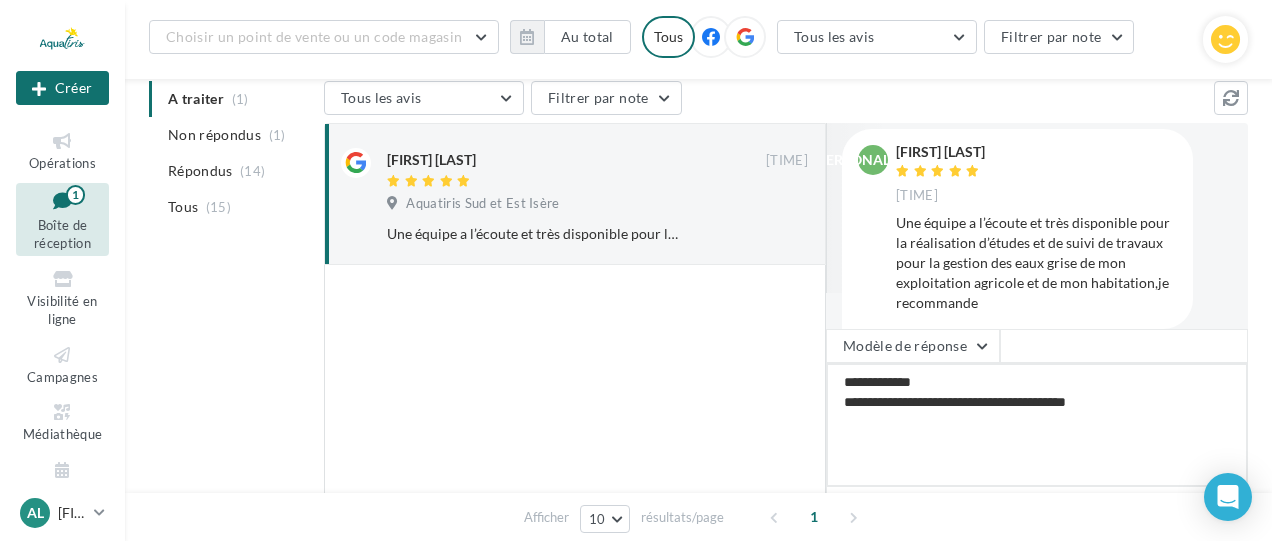 type on "[PERSONAL_INFO]
[PERSONAL_INFO]" 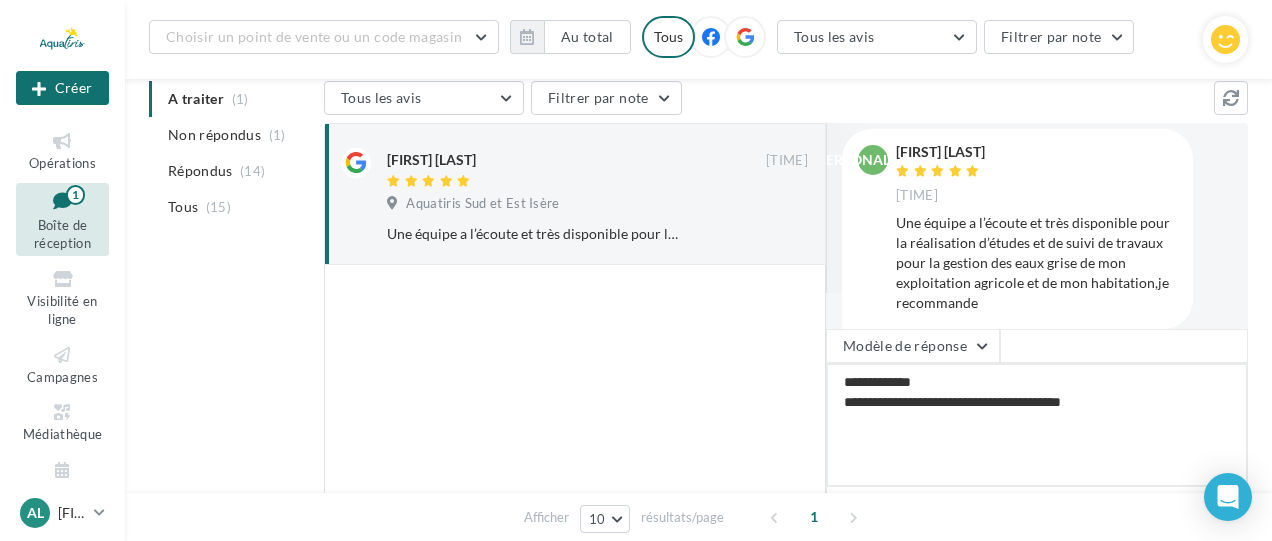 type on "[PERSONAL_INFO]
[PERSONAL_INFO]" 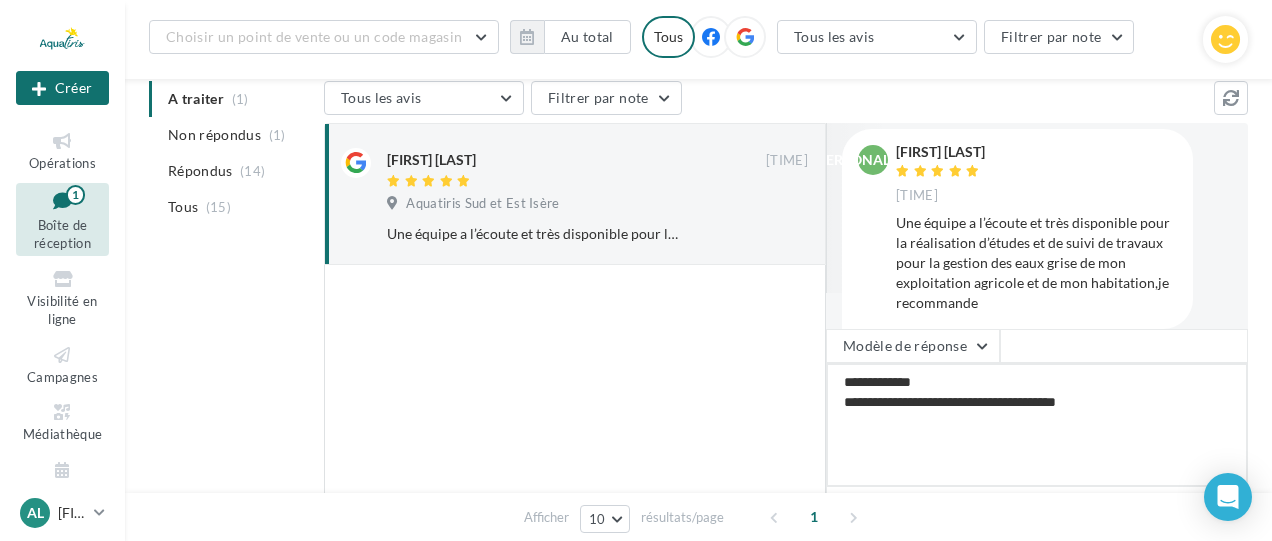 type on "[PERSONAL_INFO]
[PERSONAL_INFO]" 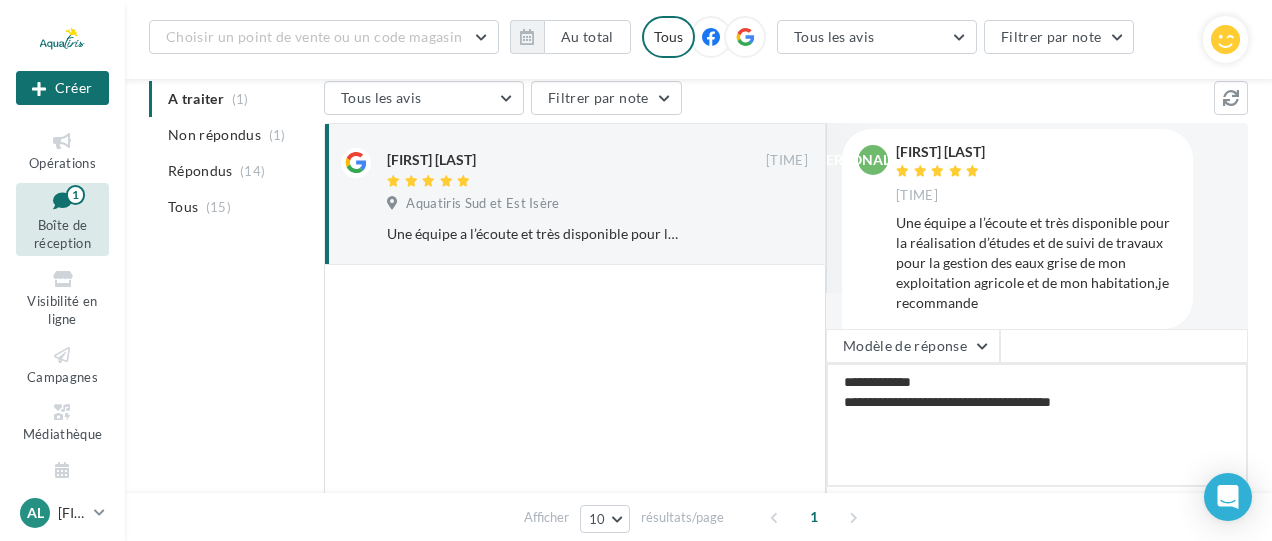 type on "[PERSONAL_INFO]
[PERSONAL_INFO]" 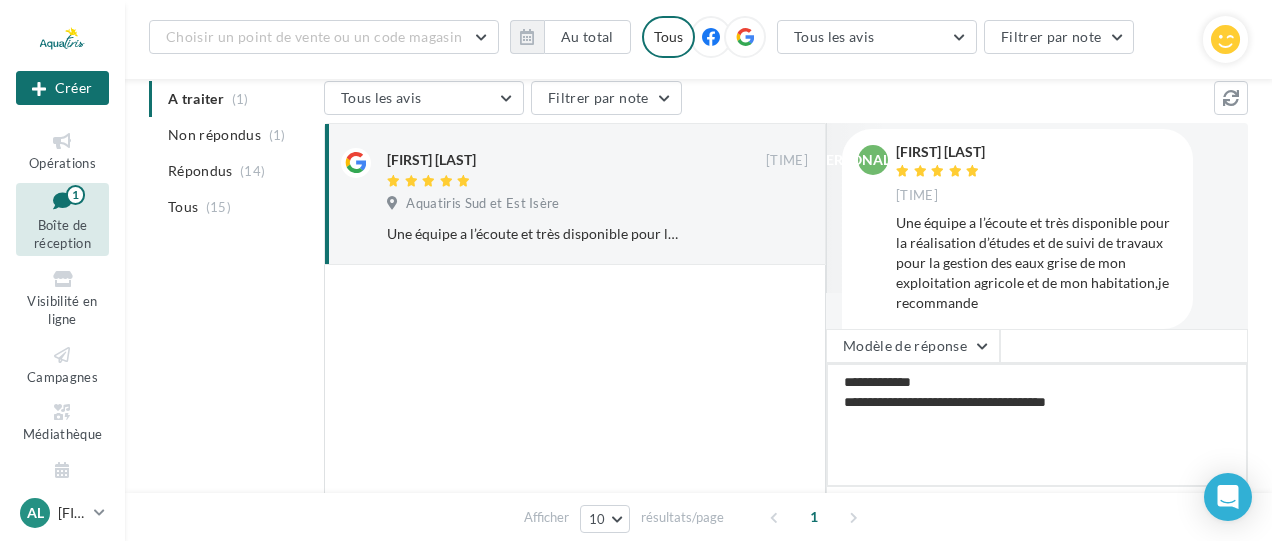 type on "[PERSONAL_INFO]
[PERSONAL_INFO]" 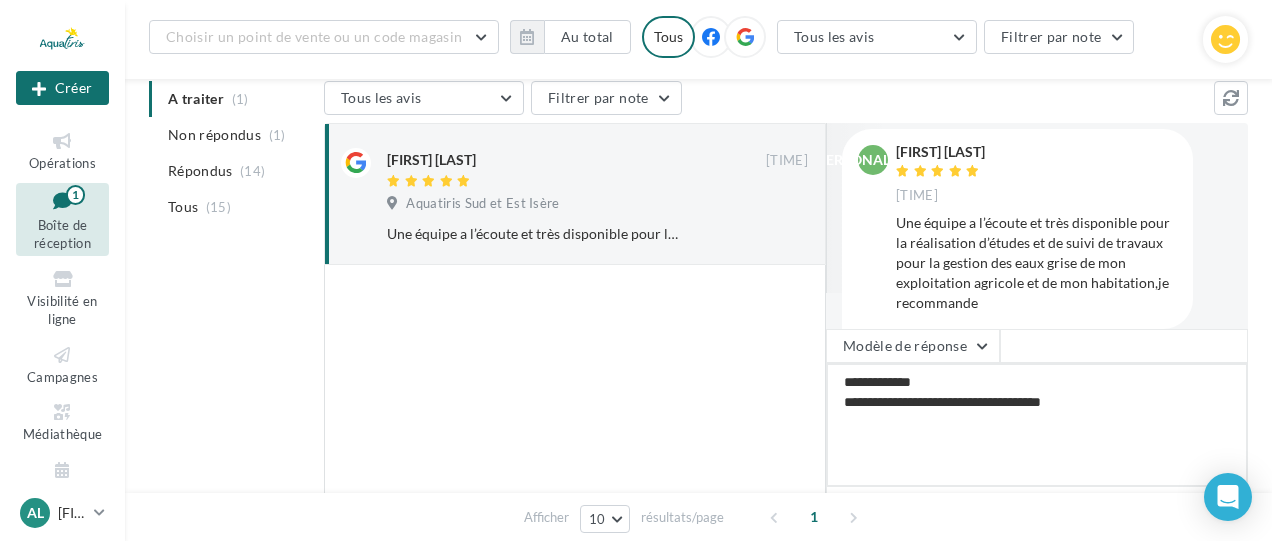type on "[PERSONAL_INFO]
[PERSONAL_INFO]" 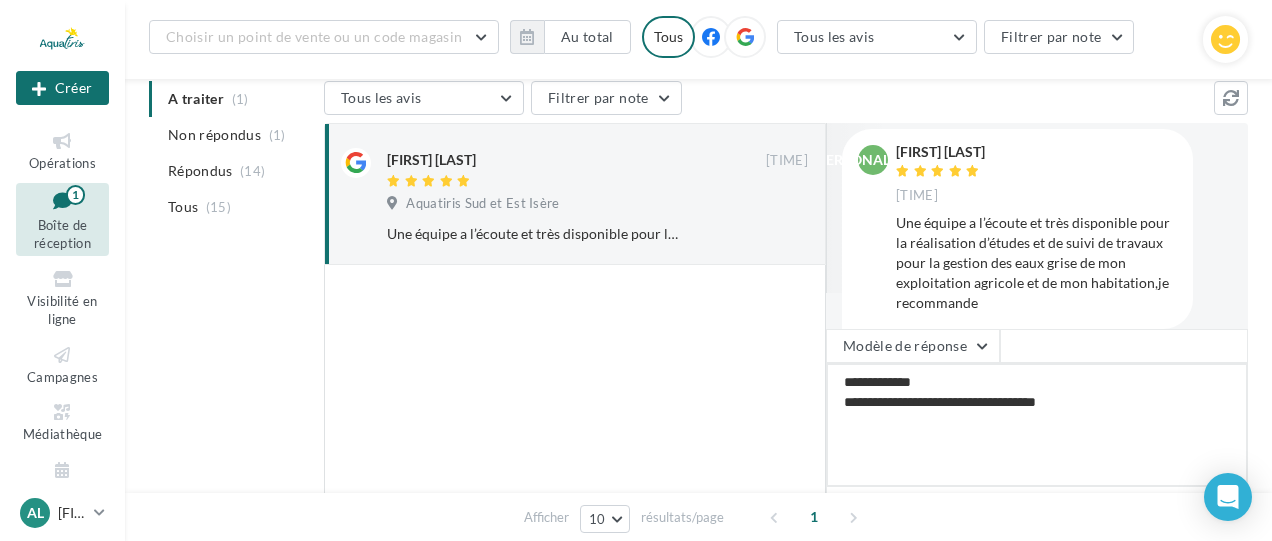 type on "[PERSONAL_INFO]
[PERSONAL_INFO]" 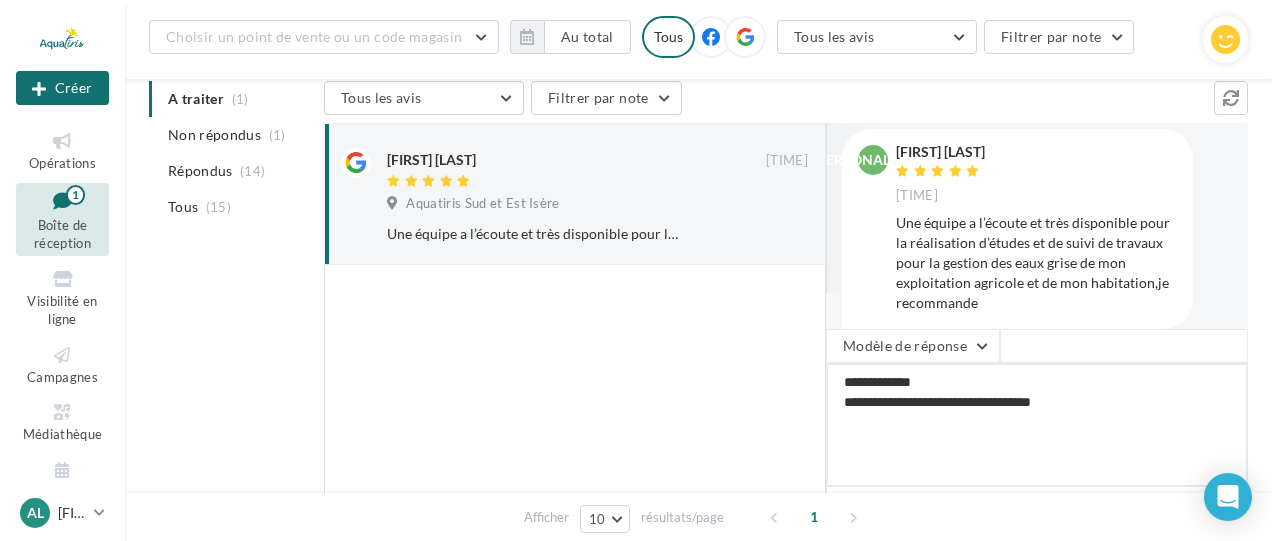 type on "[PERSONAL_INFO]
[PERSONAL_INFO]" 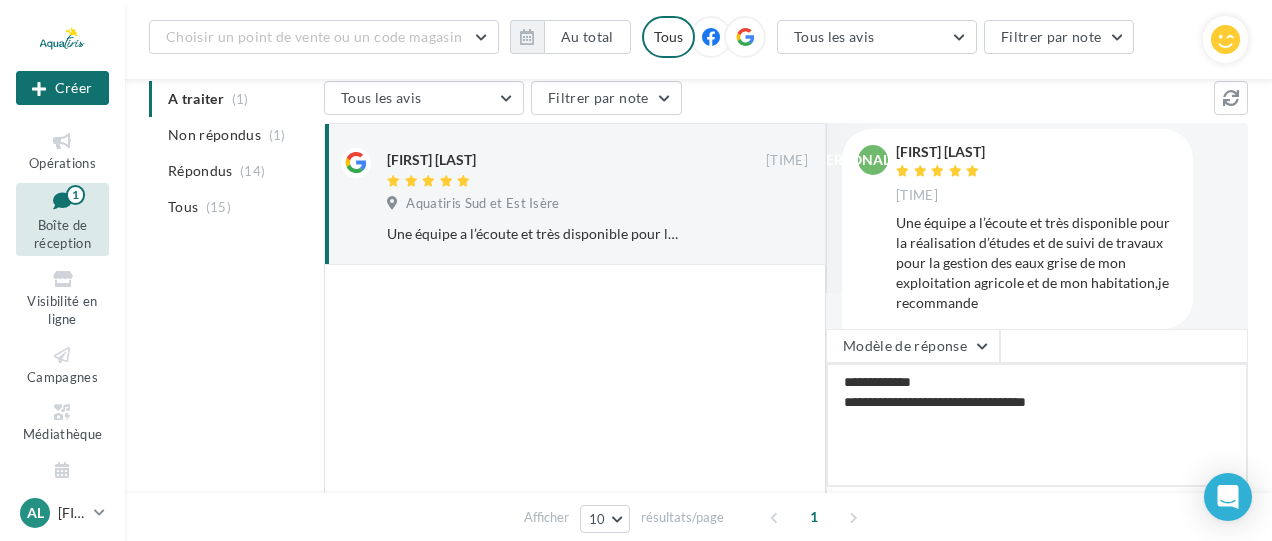 type on "[PERSONAL_INFO]
[PERSONAL_INFO]" 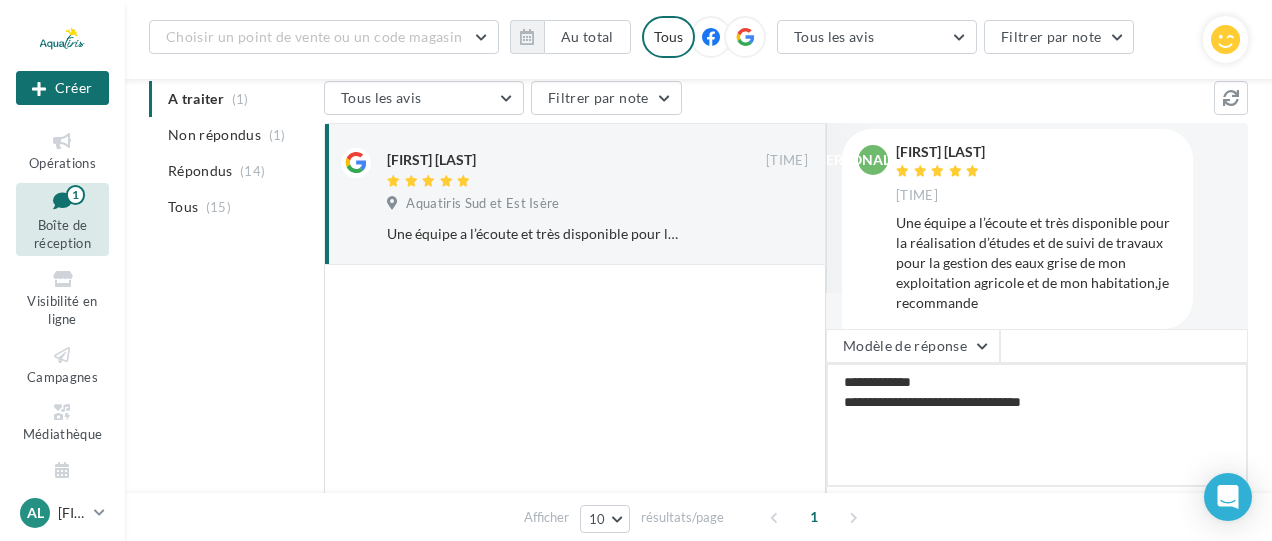type on "[PERSONAL_INFO]
[PERSONAL_INFO]" 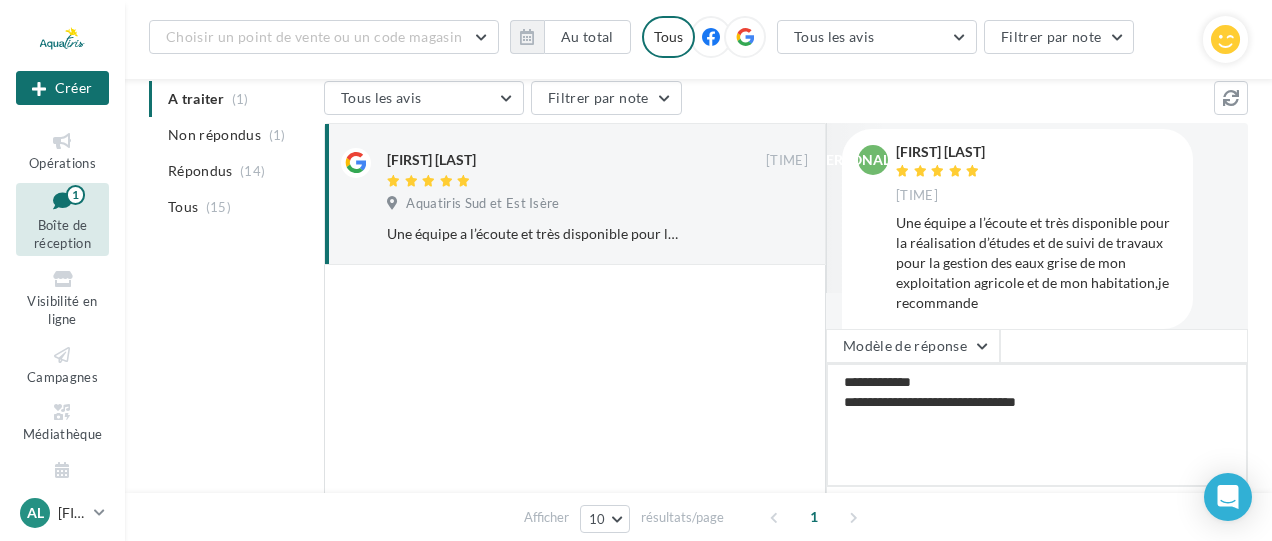 type on "[PERSONAL_INFO]
[PERSONAL_INFO]" 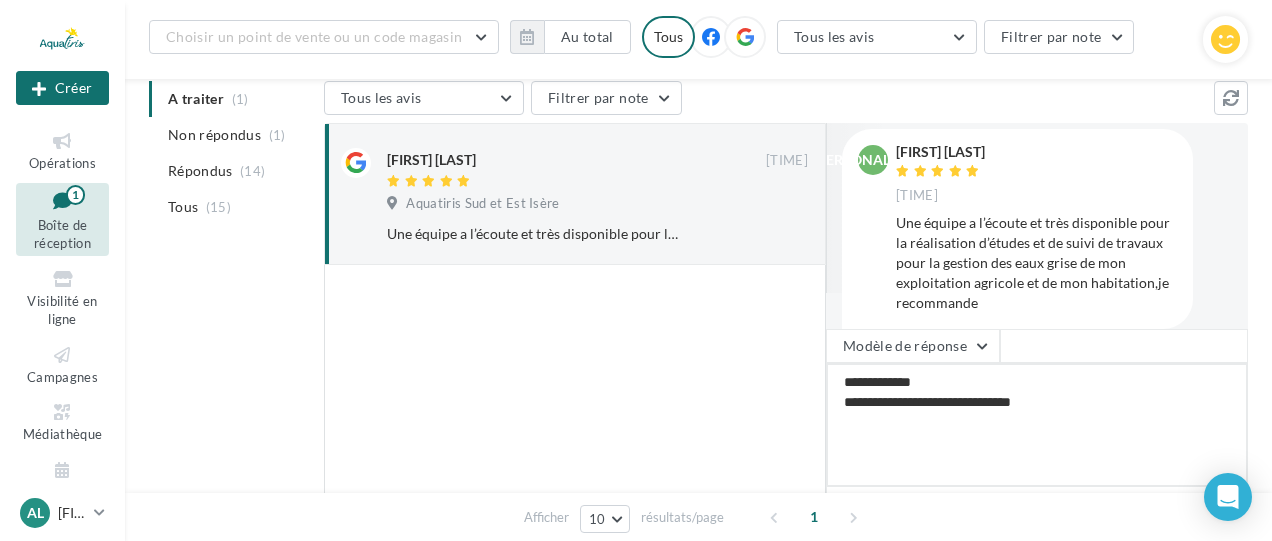 type on "[PERSONAL_INFO]
[PERSONAL_INFO]" 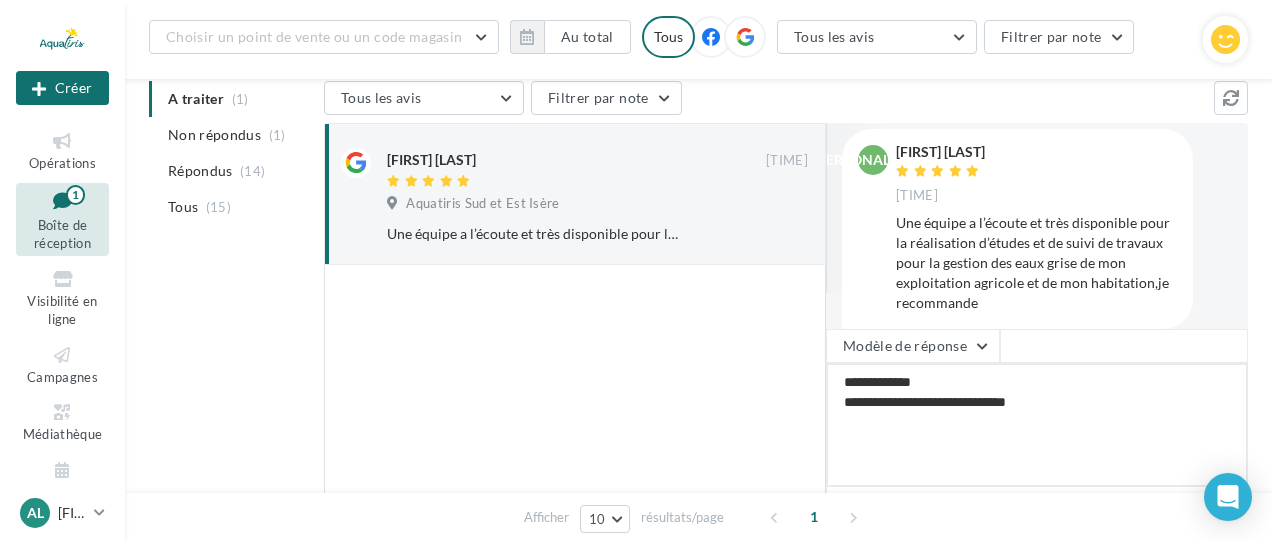 type on "[PERSONAL_INFO]
[PERSONAL_INFO]" 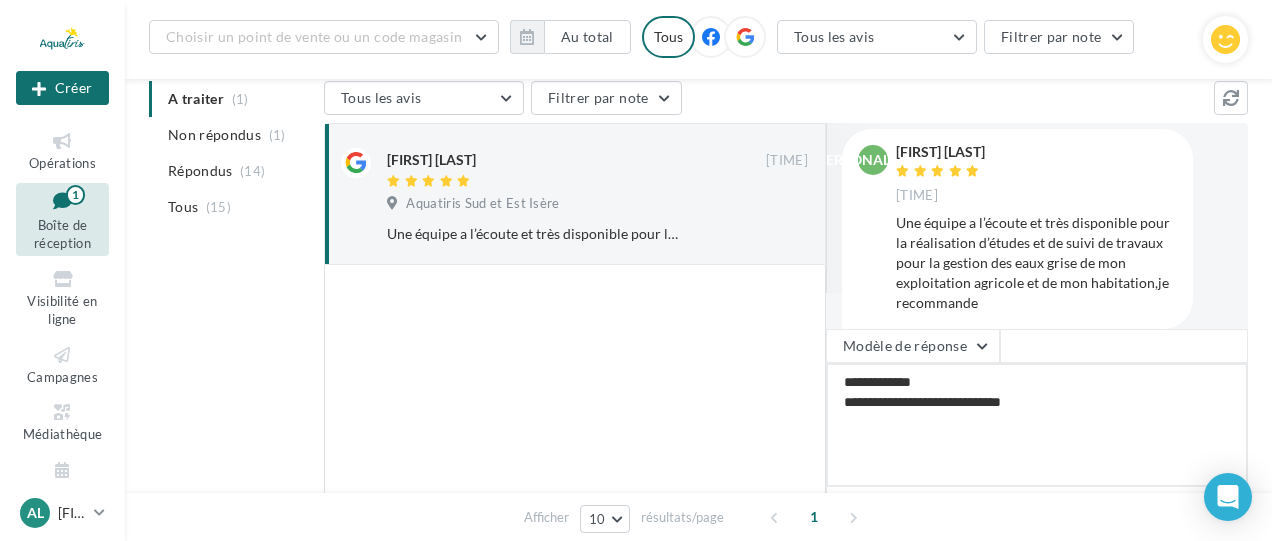 type on "[PERSONAL_INFO]
[PERSONAL_INFO]" 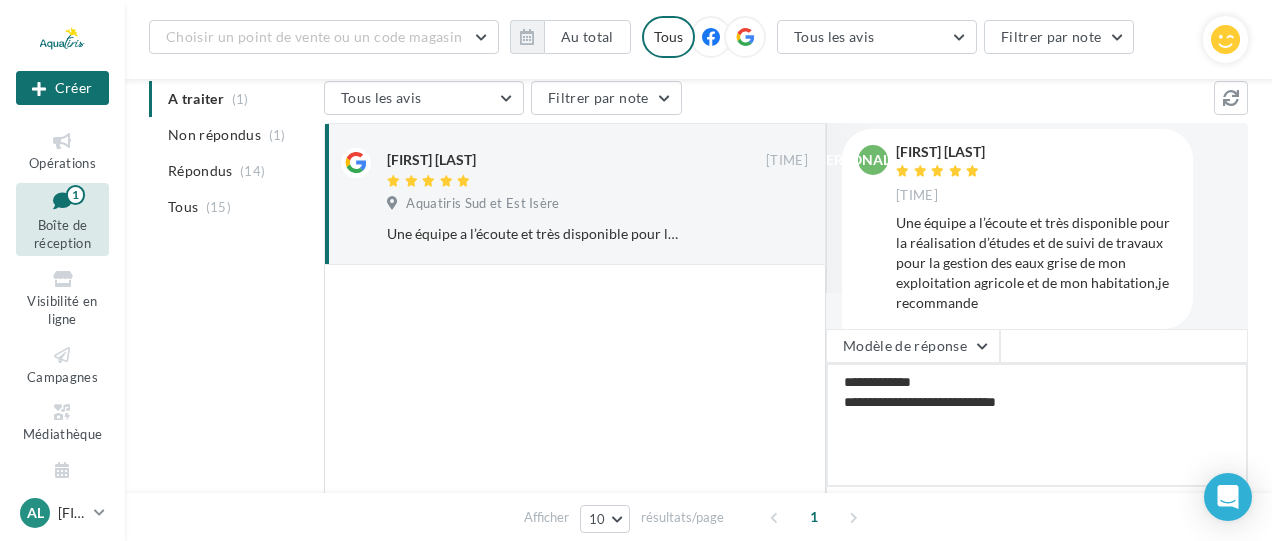 type on "[PERSONAL_INFO]
[PERSONAL_INFO]" 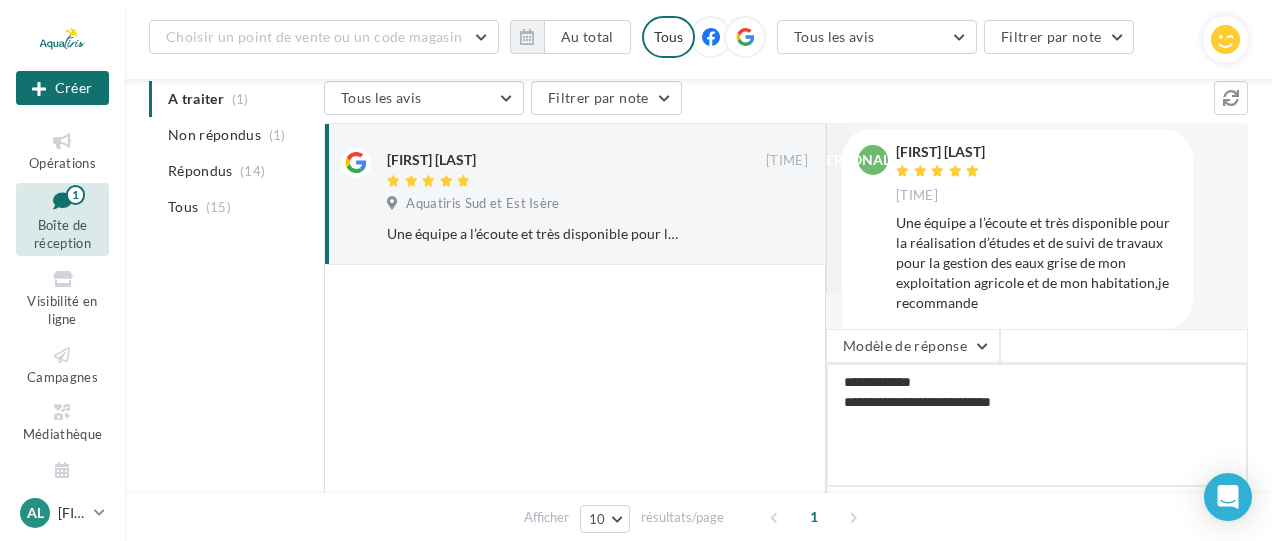 type on "[PERSONAL_INFO]
[PERSONAL_INFO]" 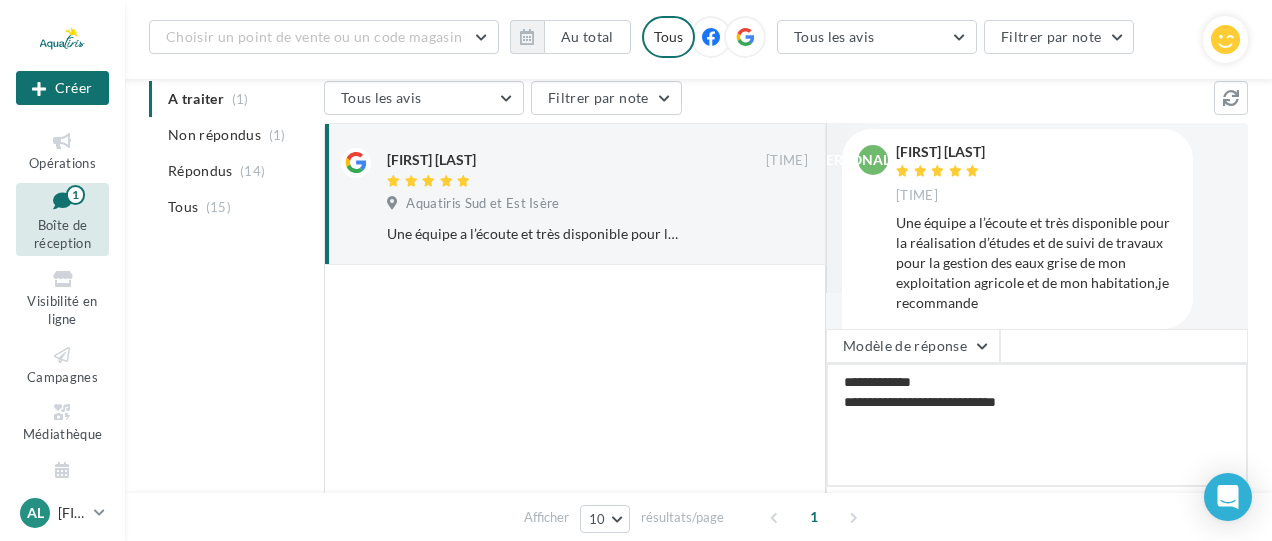 type on "[PERSONAL_INFO]
[PERSONAL_INFO]" 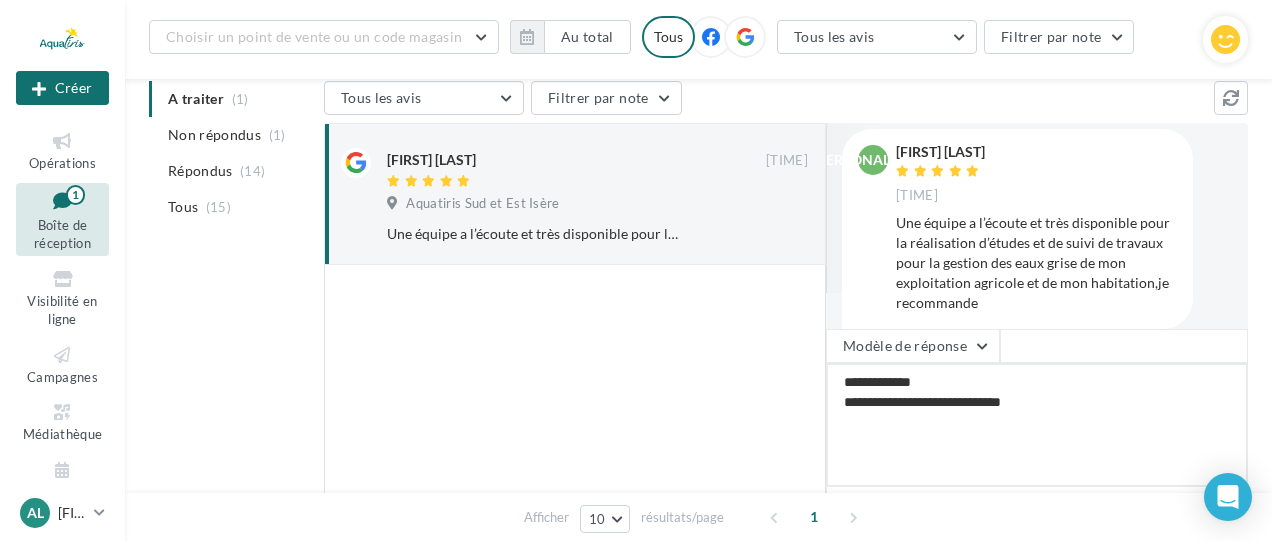 type on "[PERSONAL_INFO]
[PERSONAL_INFO]
[PERSONAL_INFO]" 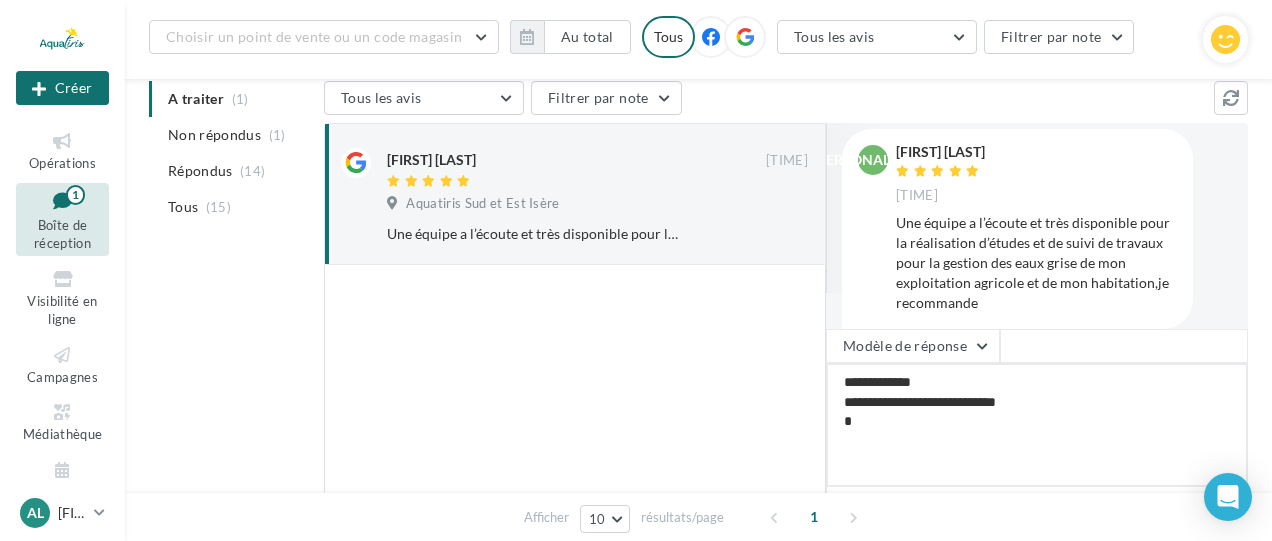type on "[PERSONAL_INFO]
[PERSONAL_INFO]
[PERSONAL_INFO]" 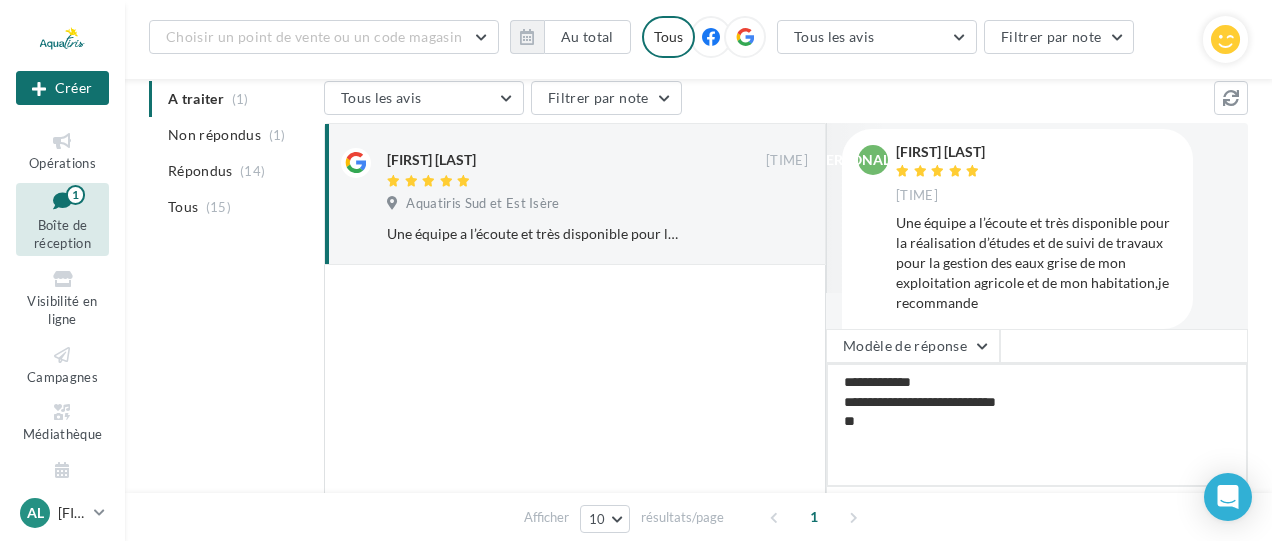 type on "[PERSONAL_INFO]
[PERSONAL_INFO]
[PERSONAL_INFO]" 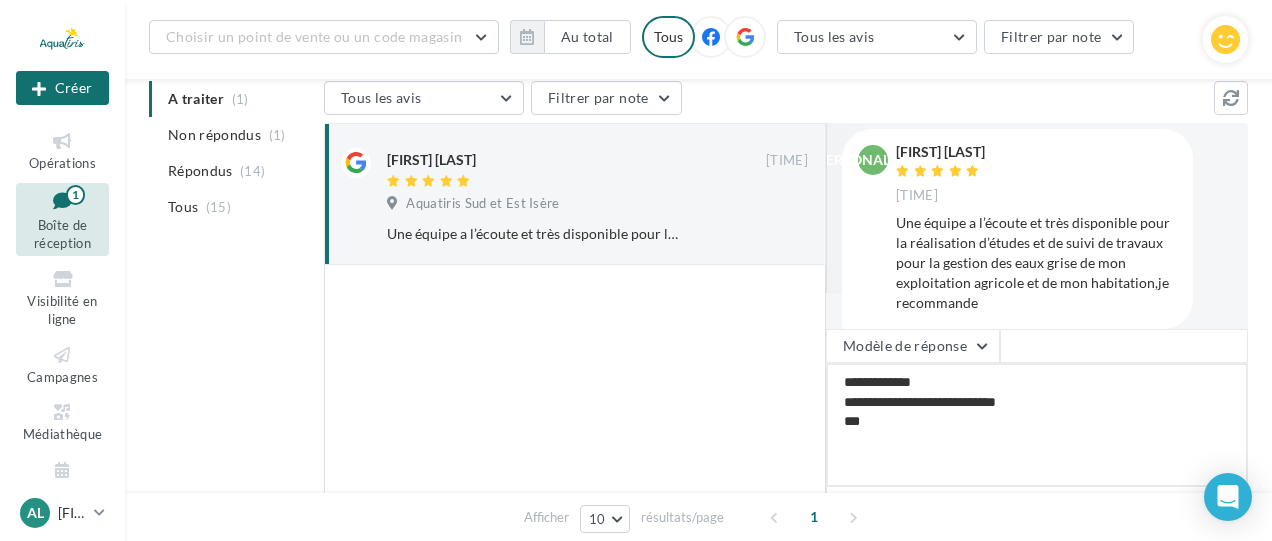 type on "[PERSONAL_INFO]
[PERSONAL_INFO]
[PERSONAL_INFO]" 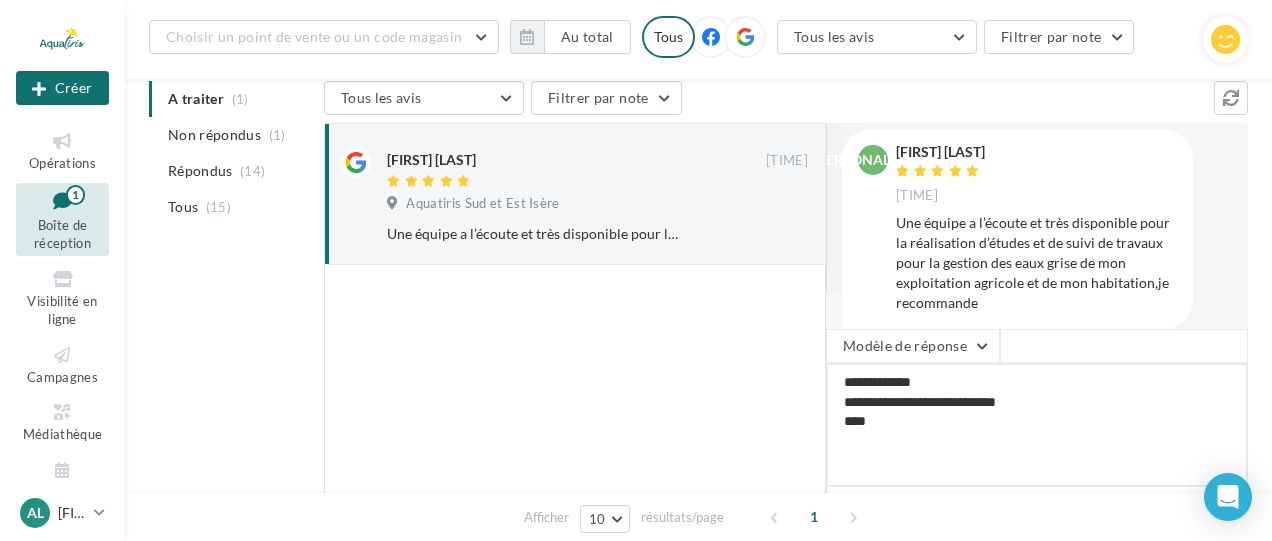 type on "[PERSONAL_INFO]
[PERSONAL_INFO]
[PERSONAL_INFO]" 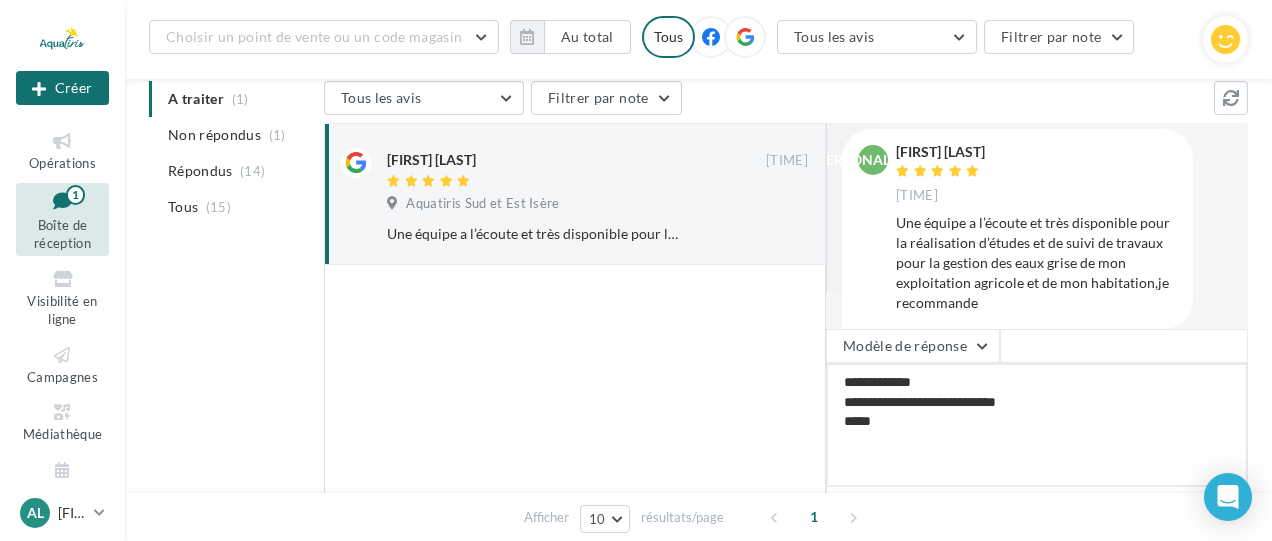 type on "[PERSONAL_INFO]
[PERSONAL_INFO]
[PERSONAL_INFO]" 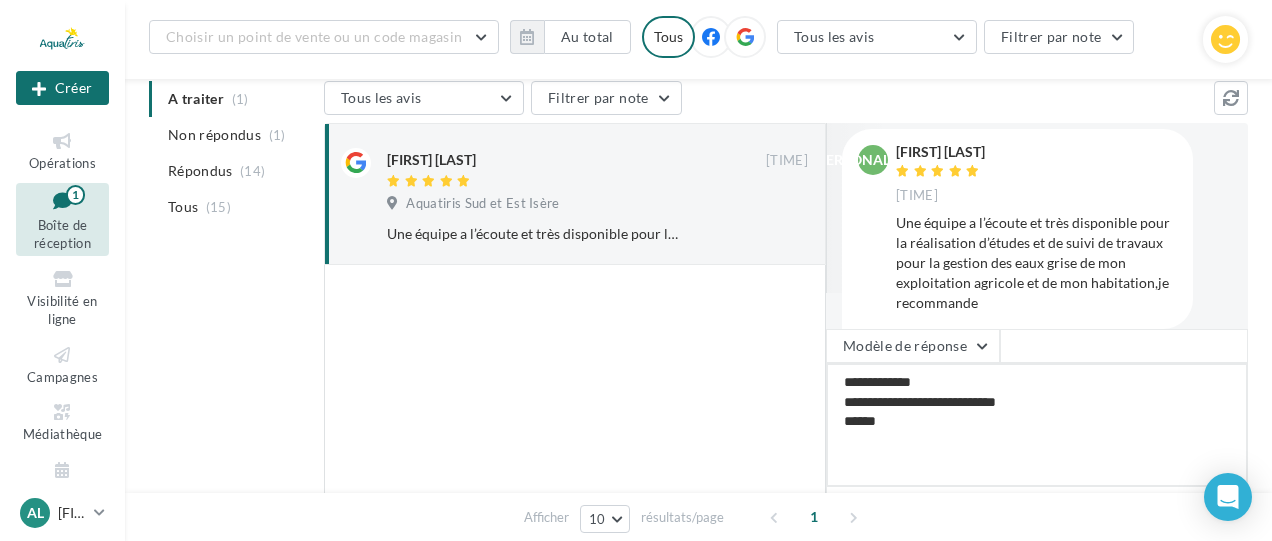 type on "[PERSONAL_INFO]
[PERSONAL_INFO]
[PERSONAL_INFO]" 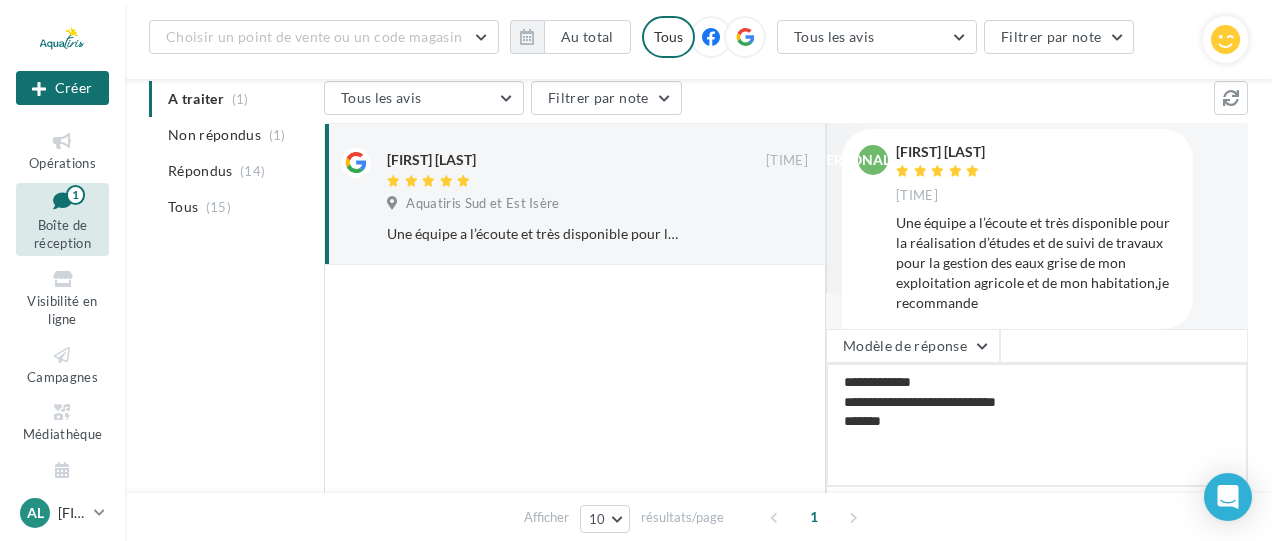 type on "[PERSONAL_INFO]
[PERSONAL_INFO]
[PERSONAL_INFO]" 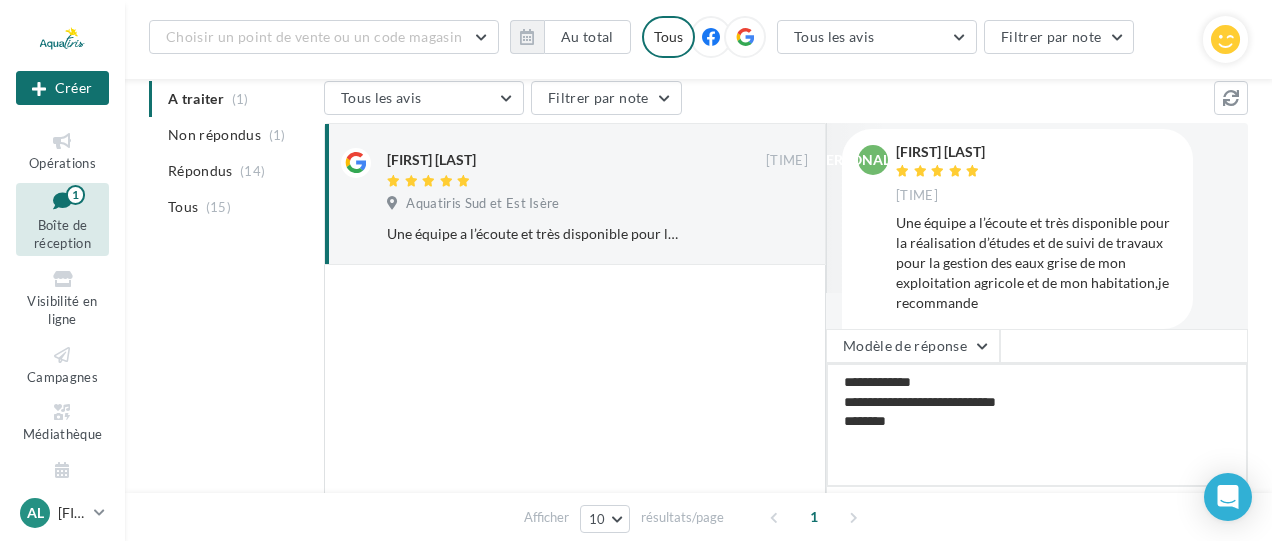 type on "[PERSONAL_INFO]
[PERSONAL_INFO]
[PERSONAL_INFO]" 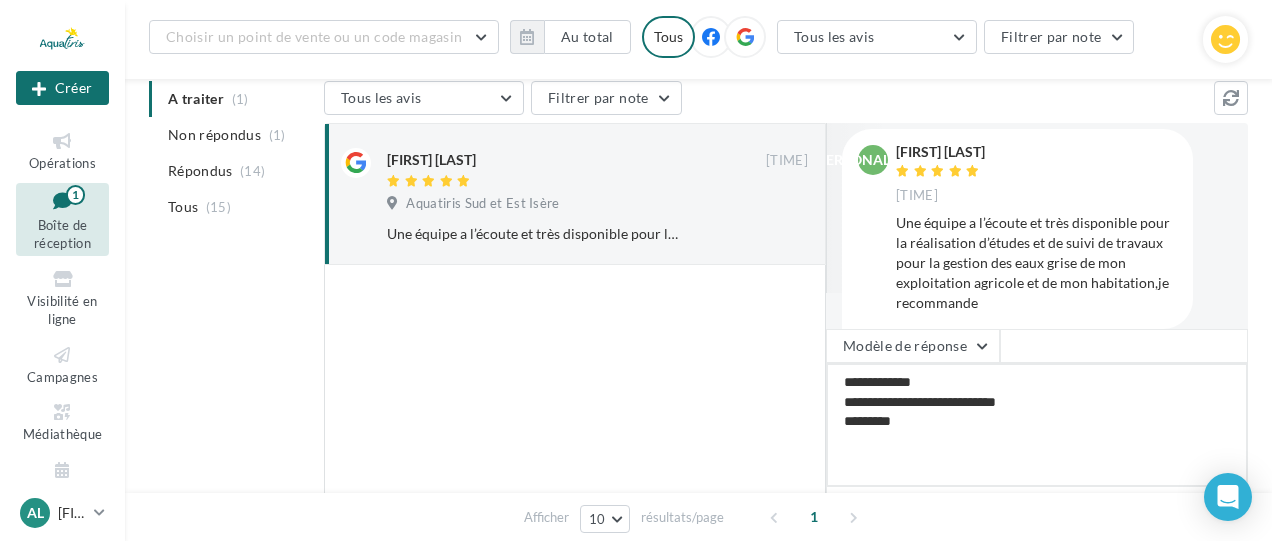type on "[PERSONAL_INFO]
[PERSONAL_INFO]
[PERSONAL_INFO]" 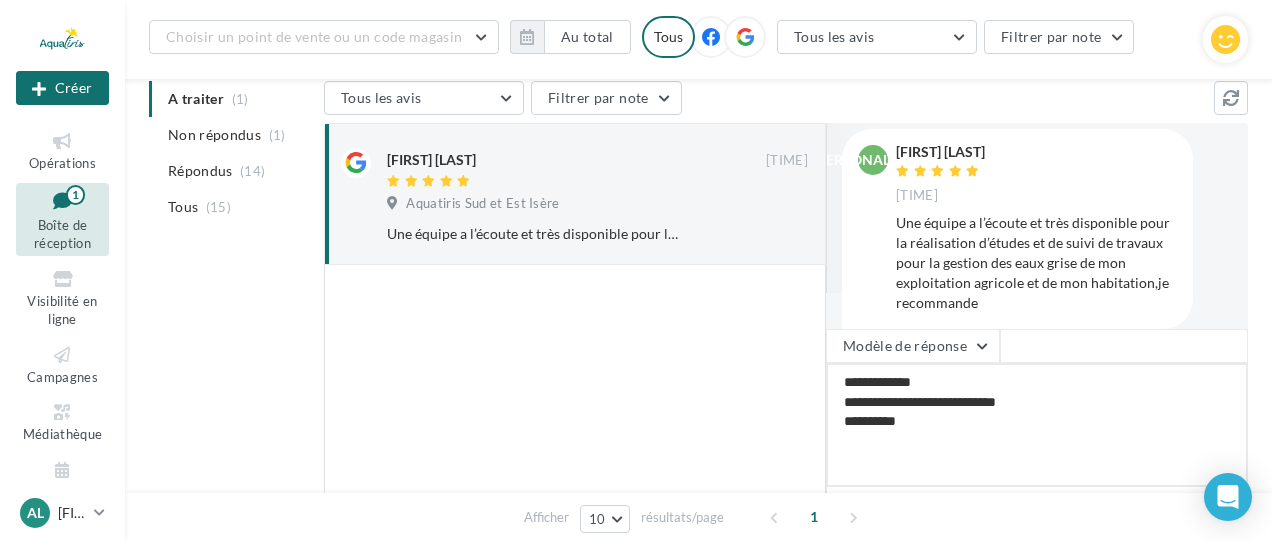 type on "[PERSONAL_INFO]
[PERSONAL_INFO]
[PERSONAL_INFO]" 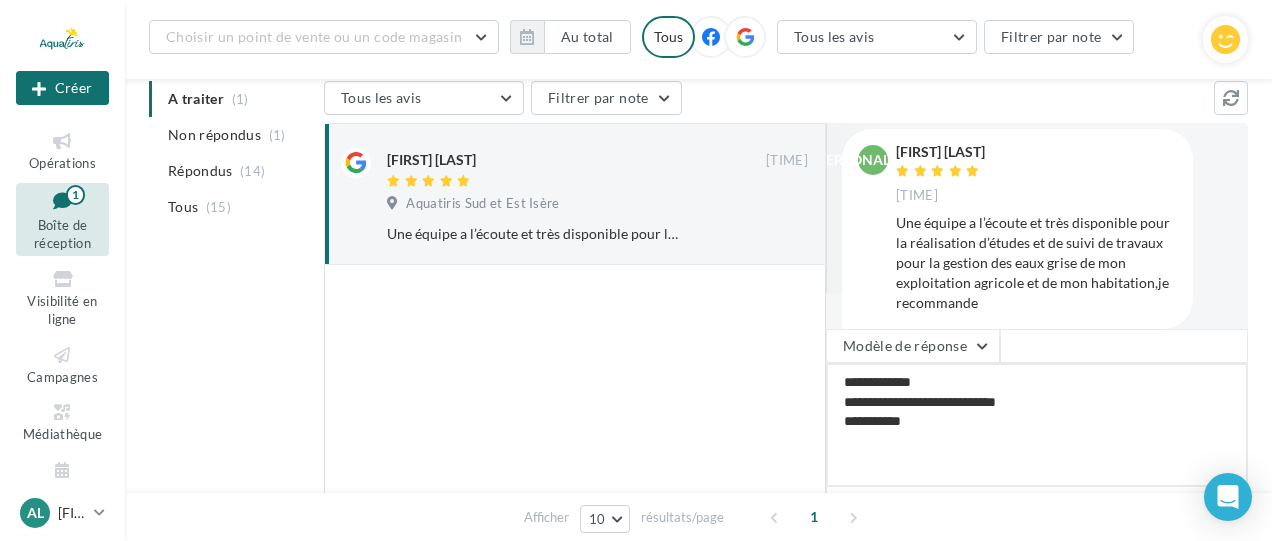 type on "[PERSONAL_INFO]
[PERSONAL_INFO]
[PERSONAL_INFO]" 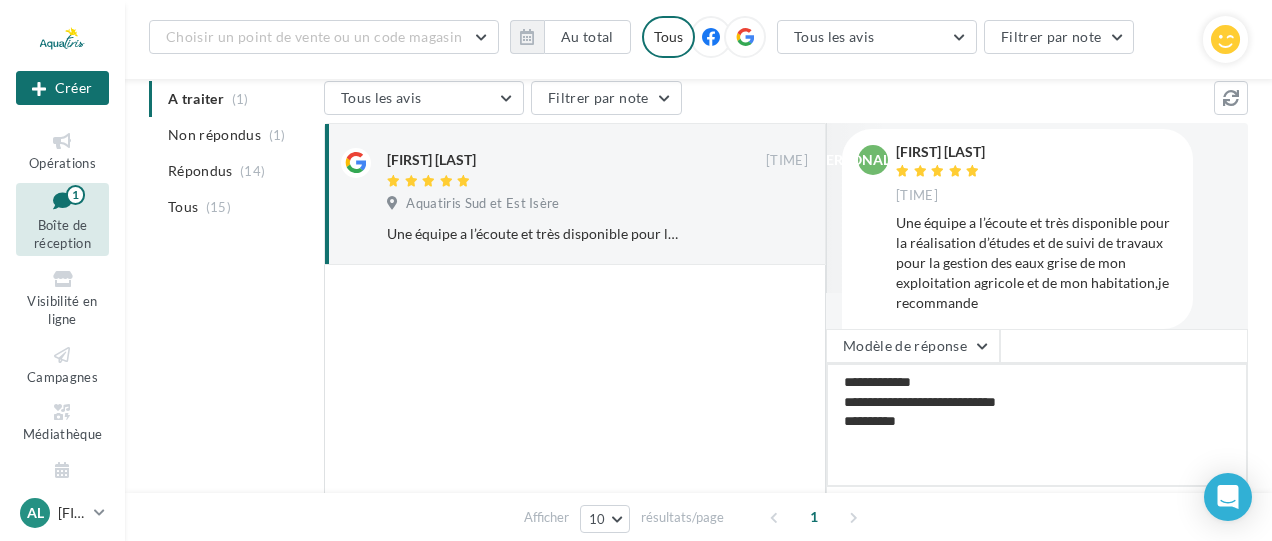 type on "[PERSONAL_INFO]
[PERSONAL_INFO]
[PERSONAL_INFO]" 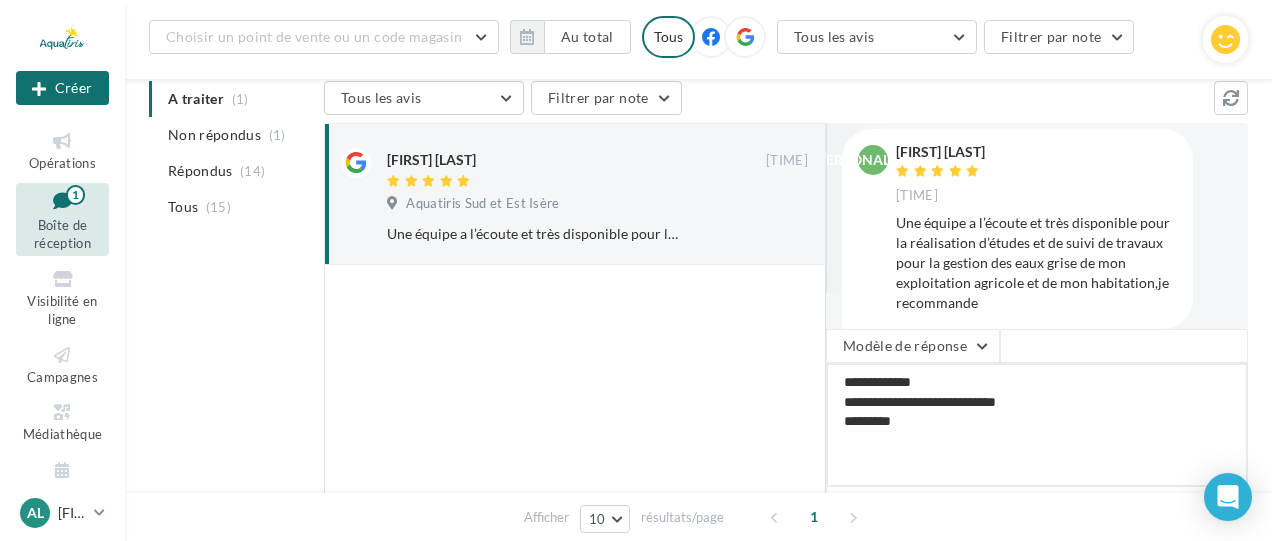 type on "[PERSONAL_INFO]
[PERSONAL_INFO]
[PERSONAL_INFO]" 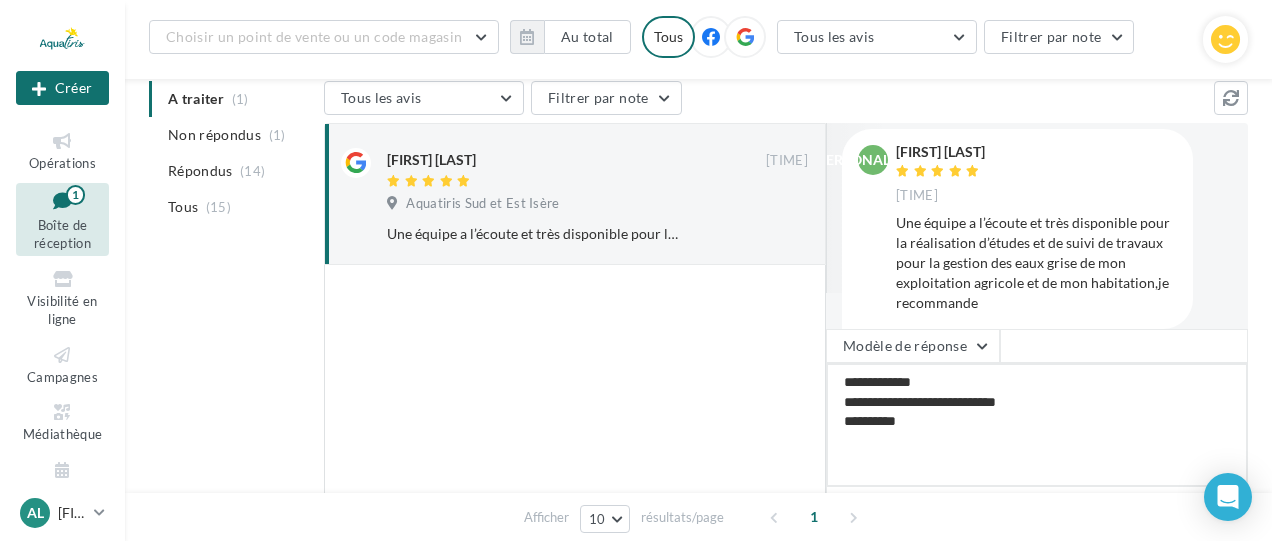 type on "[PERSONAL_INFO]
[PERSONAL_INFO]
[PERSONAL_INFO]" 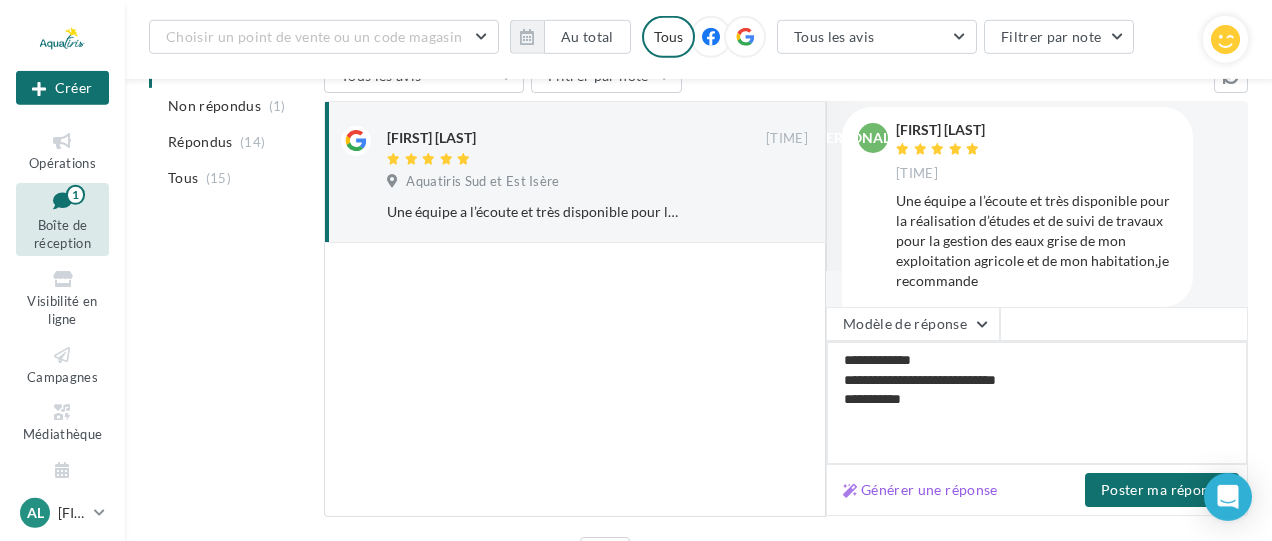 scroll, scrollTop: 208, scrollLeft: 0, axis: vertical 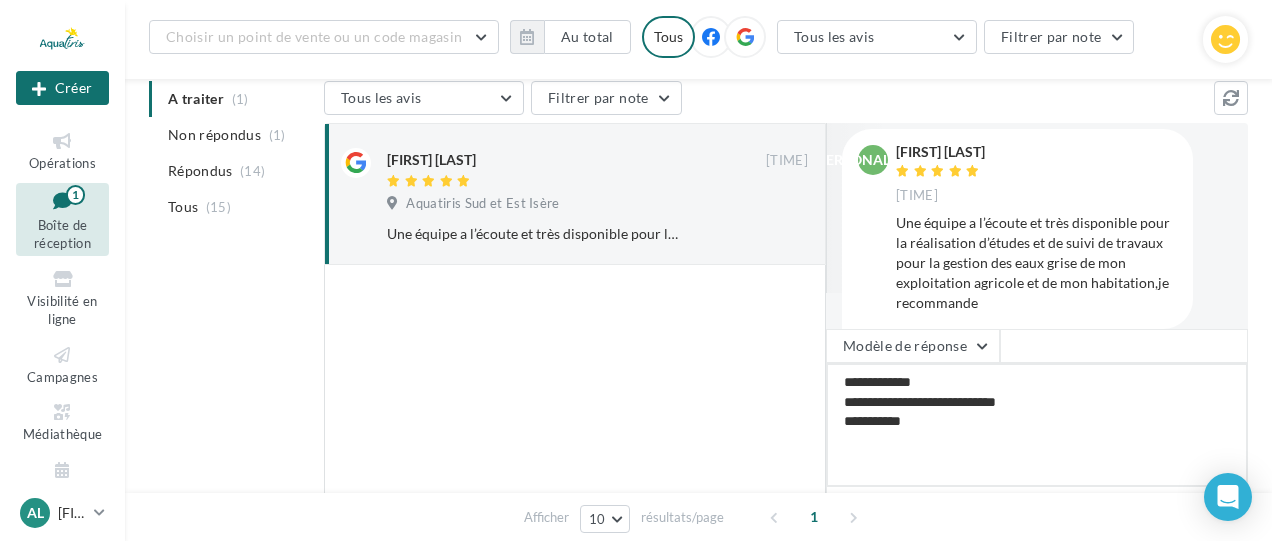 click on "[PERSONAL_INFO]
[PERSONAL_INFO]
[PERSONAL_INFO]" at bounding box center [1037, 425] 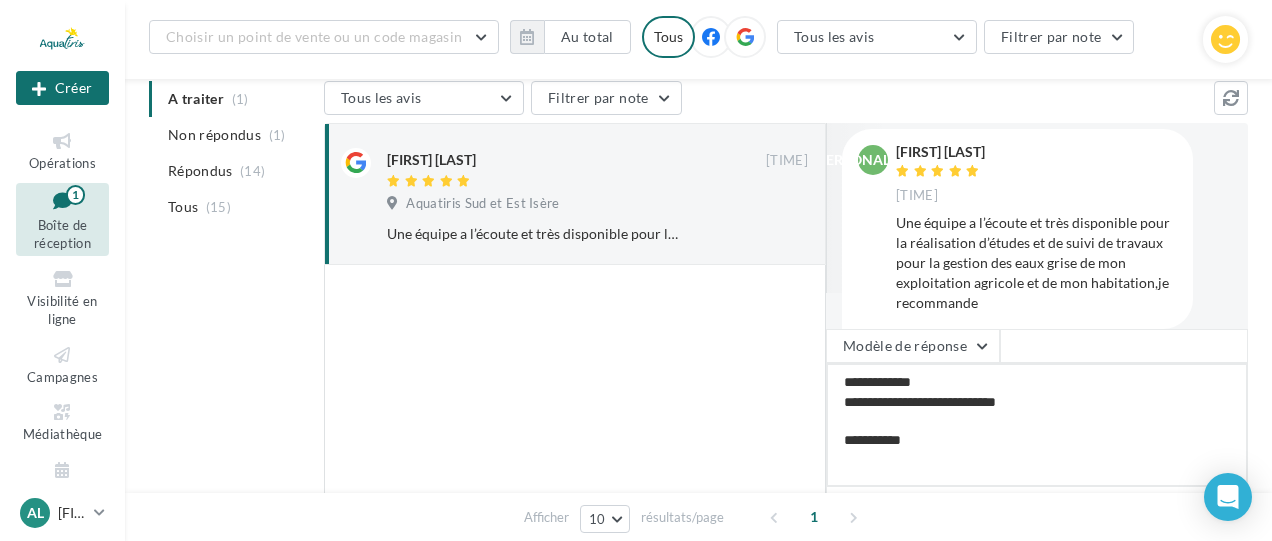 type on "[PERSONAL_INFO]
[PERSONAL_INFO]
[PERSONAL_INFO]" 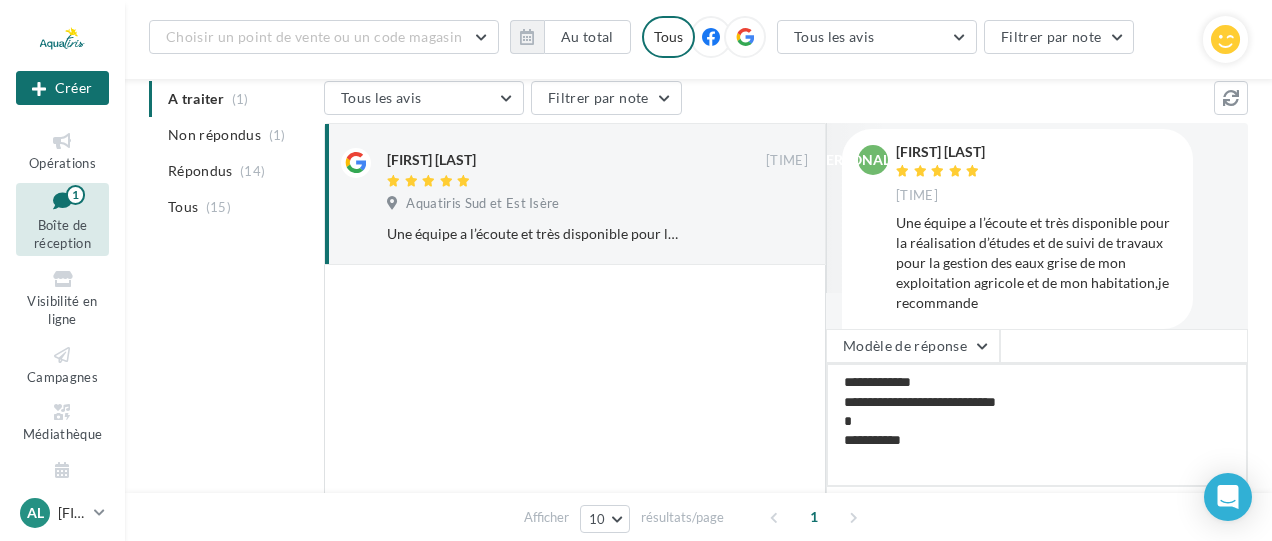type on "[PERSONAL_INFO]
[PERSONAL_INFO]
[PERSONAL_INFO]
[PERSONAL_INFO]" 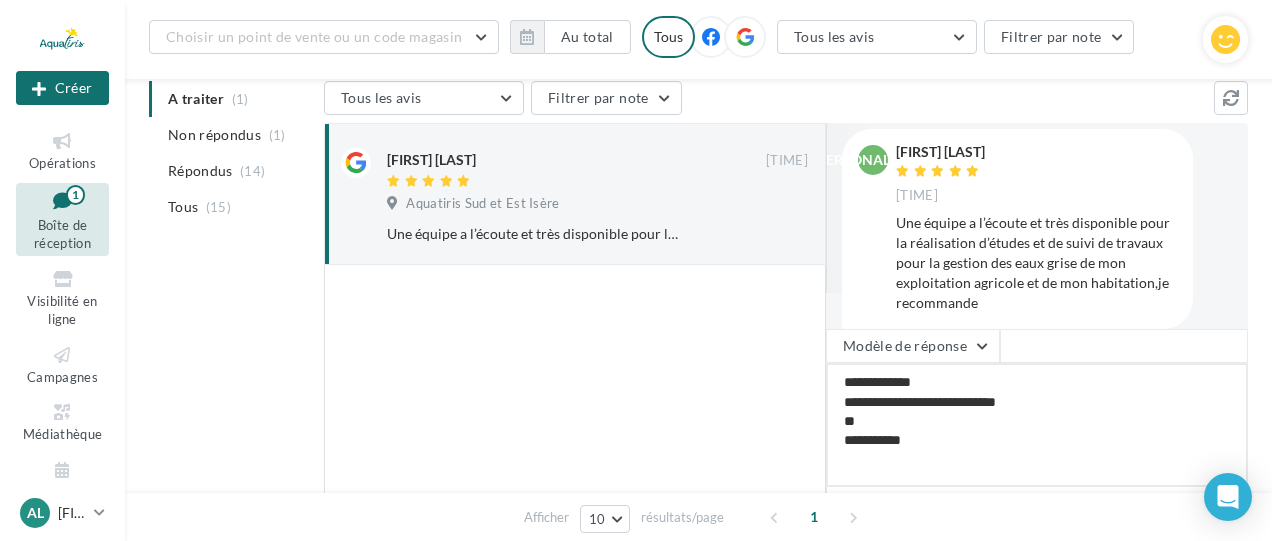 type on "[PERSONAL_INFO]
[PERSONAL_INFO]
[PERSONAL_INFO]
[PERSONAL_INFO]" 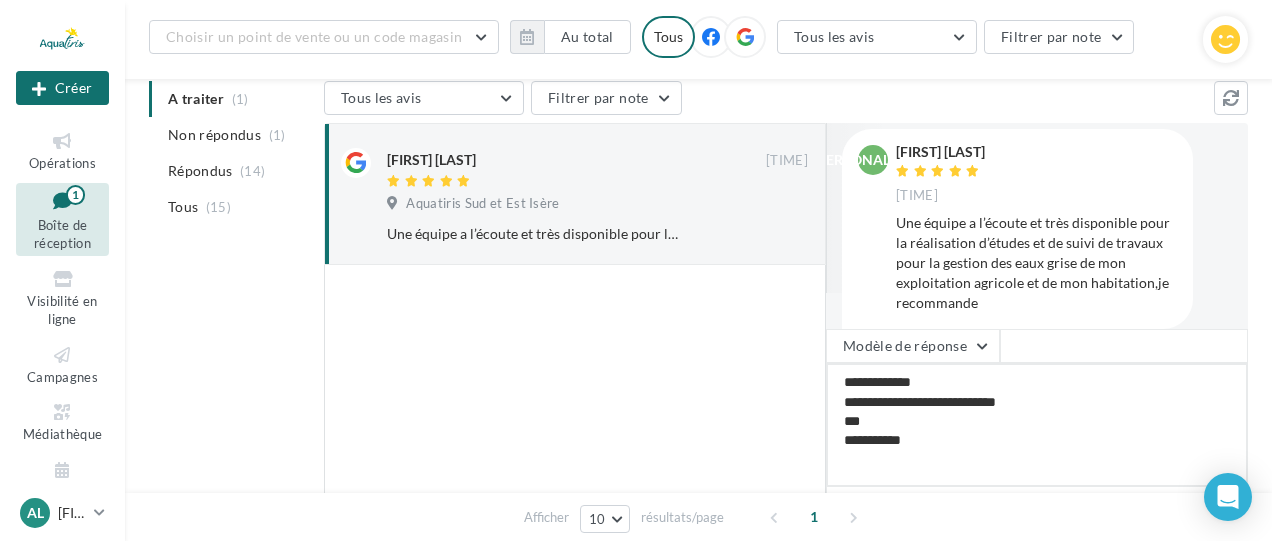type on "[PERSONAL_INFO]
[PERSONAL_INFO]
[PERSONAL_INFO]
[PERSONAL_INFO]" 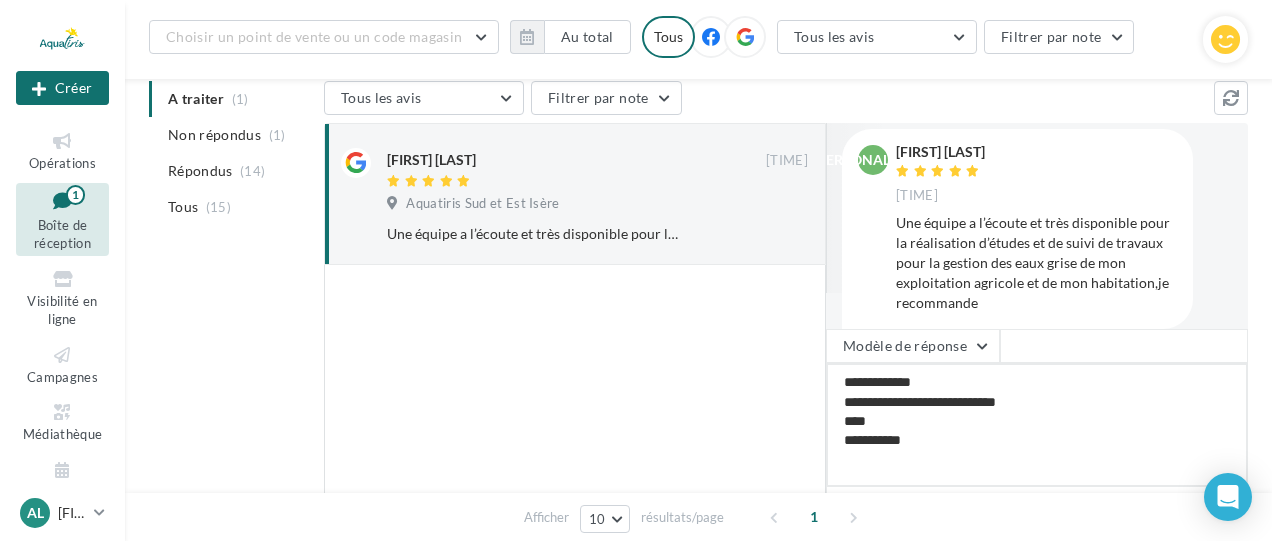 type on "[PERSONAL_INFO]
[PERSONAL_INFO]
[PERSONAL_INFO]
[PERSONAL_INFO]" 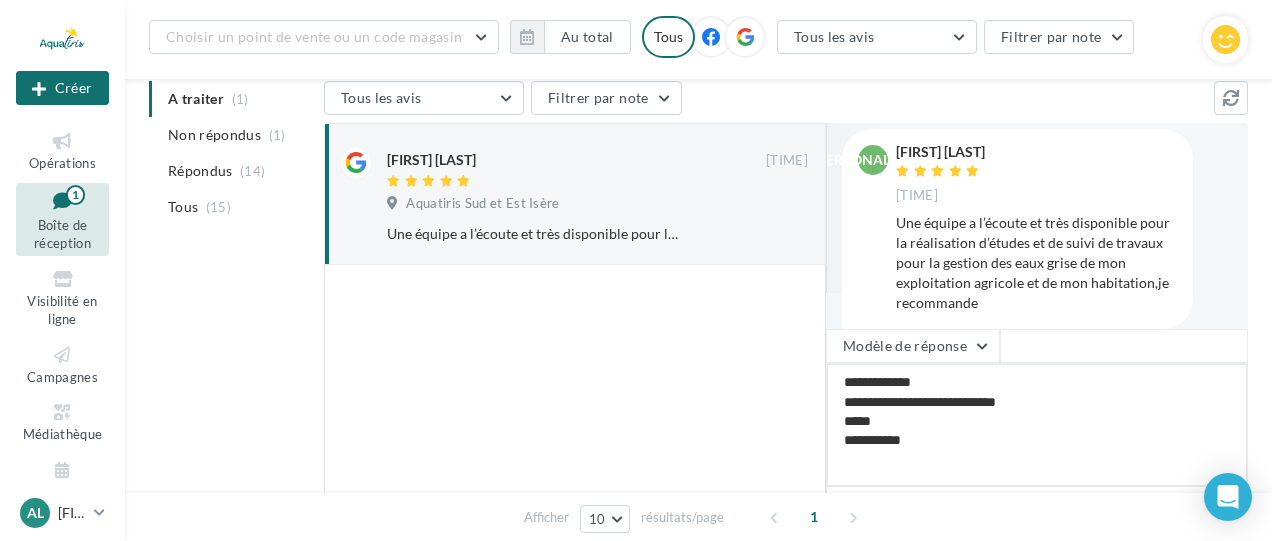 type on "[PERSONAL_INFO]
[PERSONAL_INFO]
[PERSONAL_INFO]
[PERSONAL_INFO]" 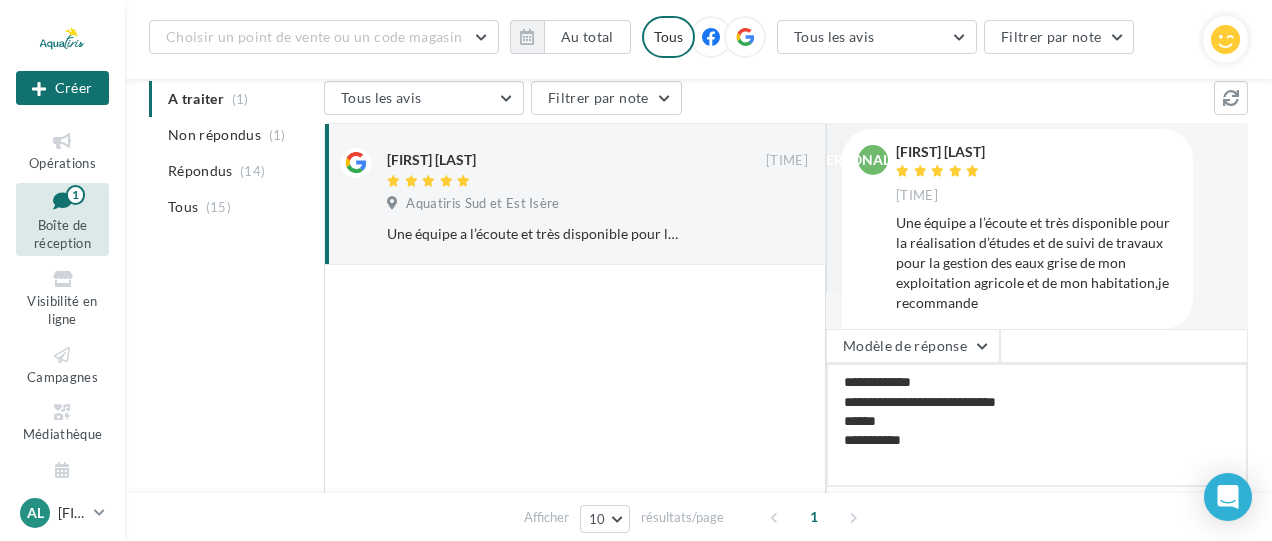 type on "[PERSONAL_INFO]
[PERSONAL_INFO]
[PERSONAL_INFO]
[PERSONAL_INFO]" 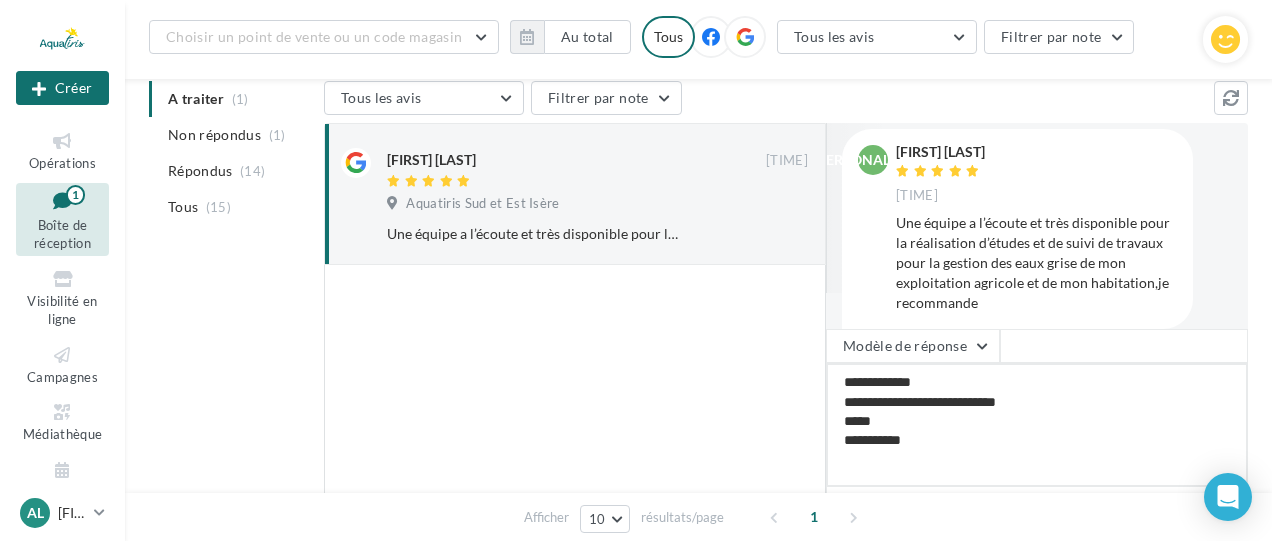 type on "[PERSONAL_INFO]
[PERSONAL_INFO]
[PERSONAL_INFO]
[PERSONAL_INFO]" 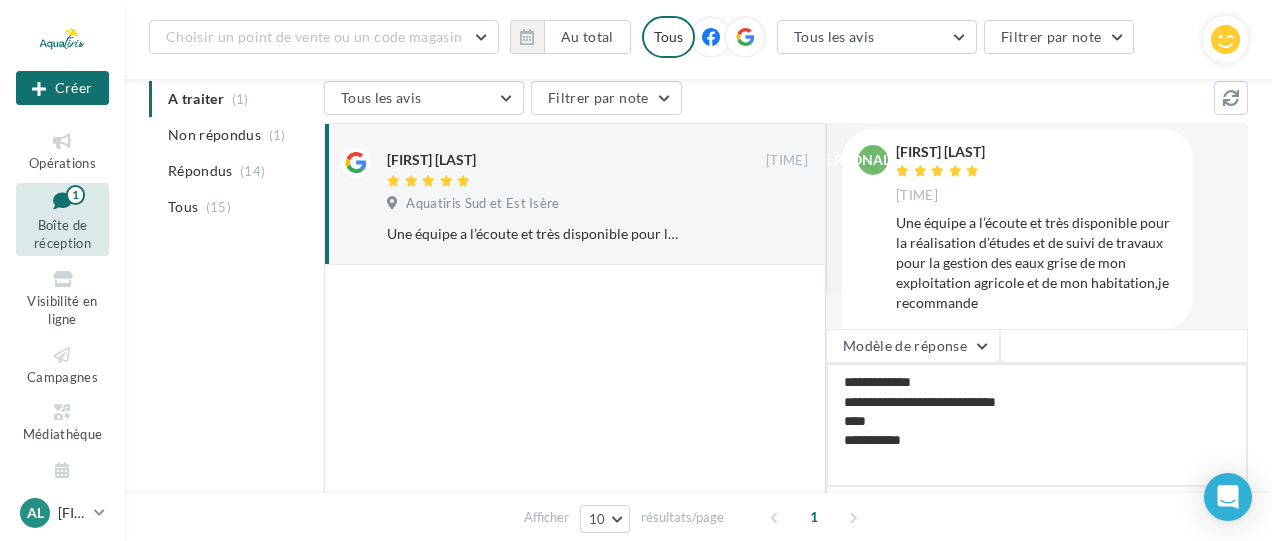 type 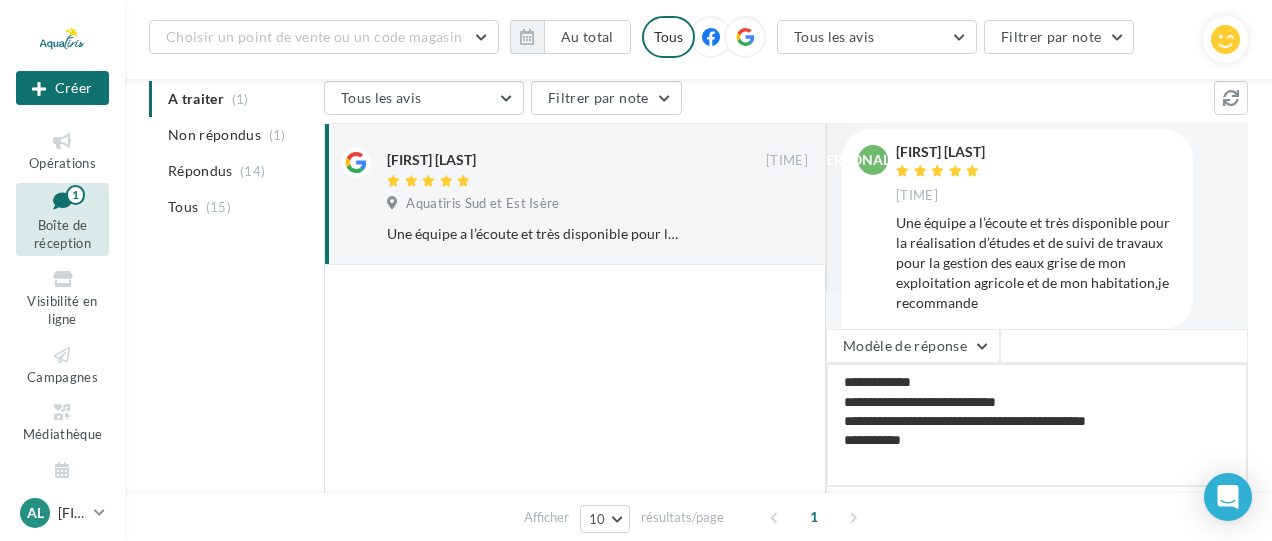 click on "[PERSONAL_INFO]
[PERSONAL_INFO]
[PERSONAL_INFO]
[PERSONAL_INFO]" at bounding box center (1037, 425) 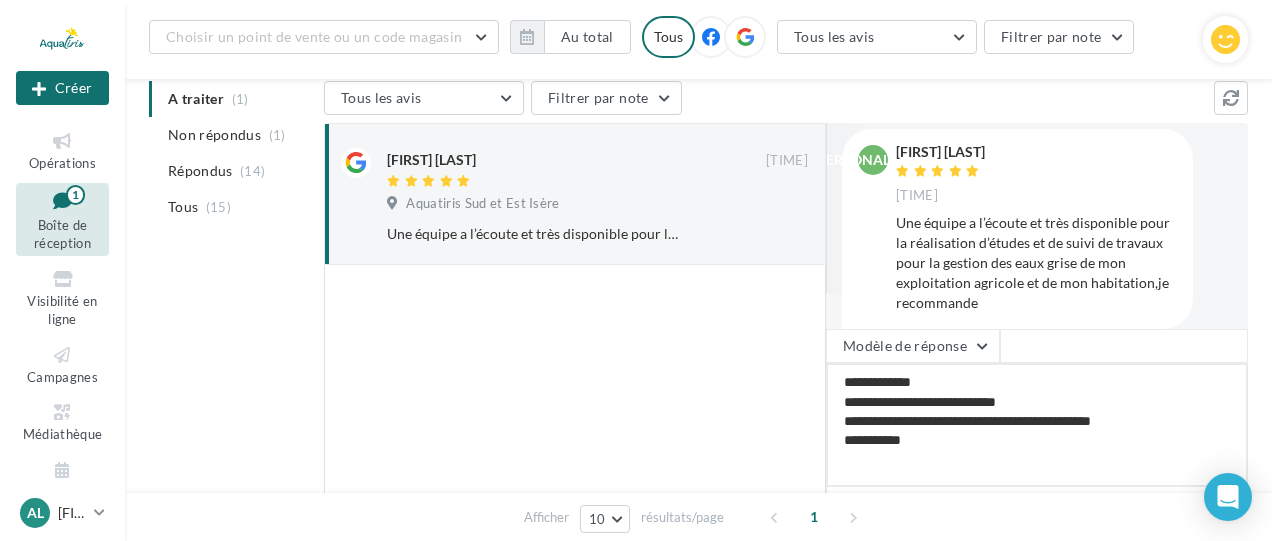 click on "[PERSONAL_INFO]
[PERSONAL_INFO]
[PERSONAL_INFO]
[PERSONAL_INFO]" at bounding box center (1037, 425) 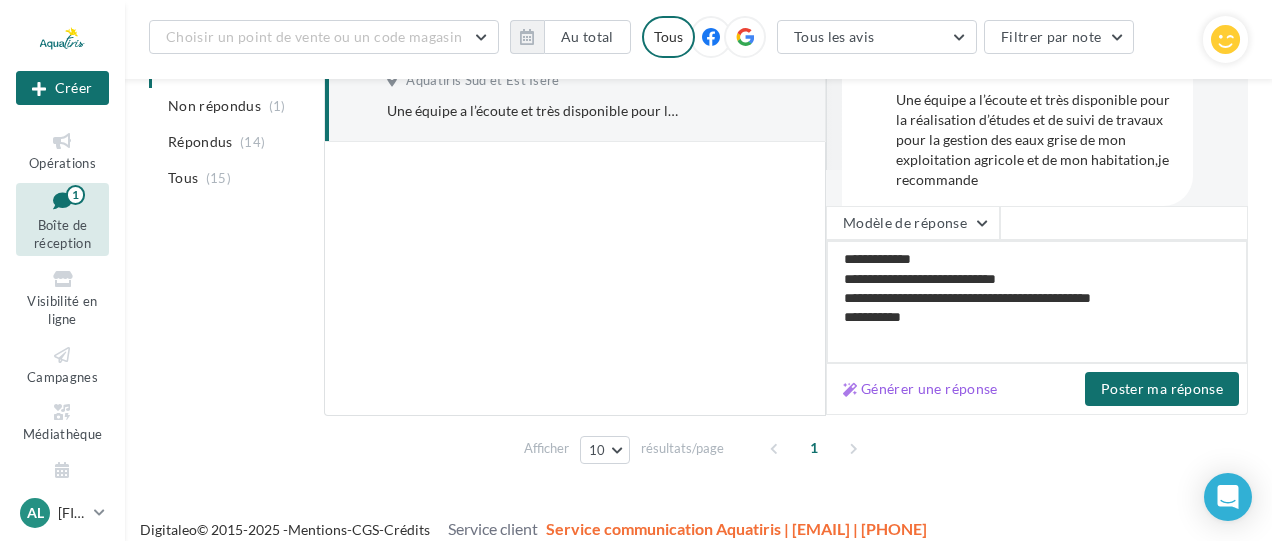 scroll, scrollTop: 348, scrollLeft: 0, axis: vertical 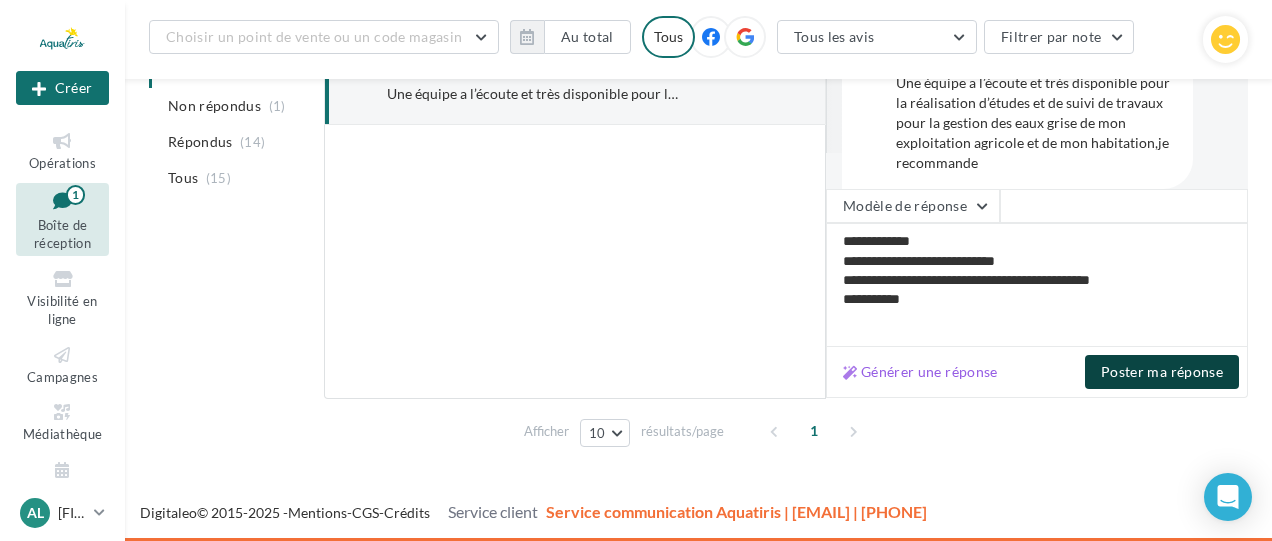 click on "Poster ma réponse" at bounding box center (1162, 372) 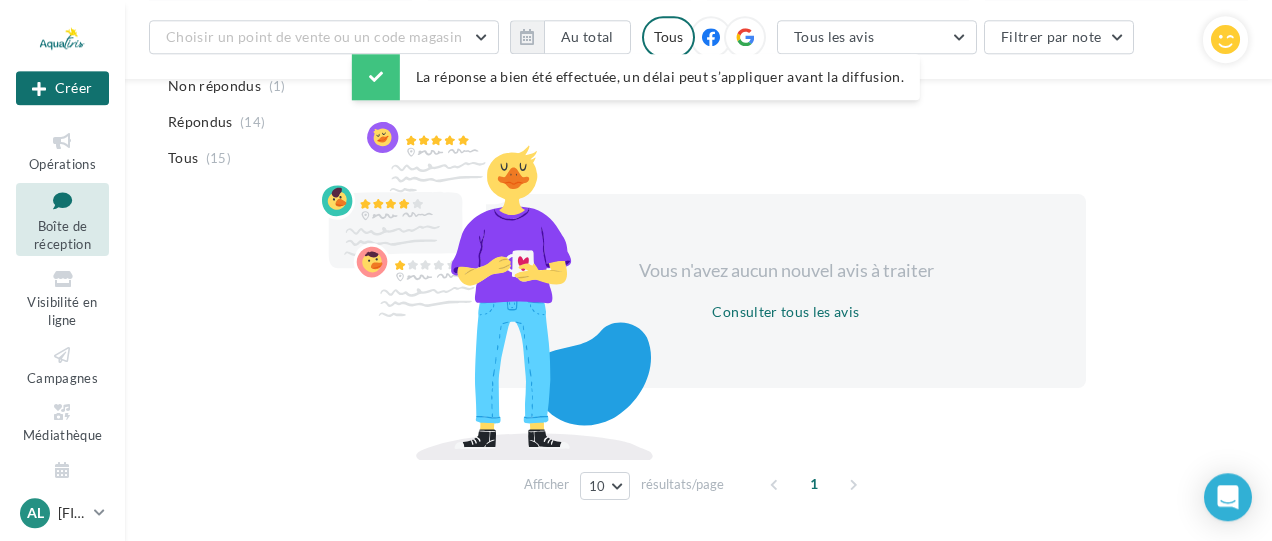 scroll, scrollTop: 0, scrollLeft: 0, axis: both 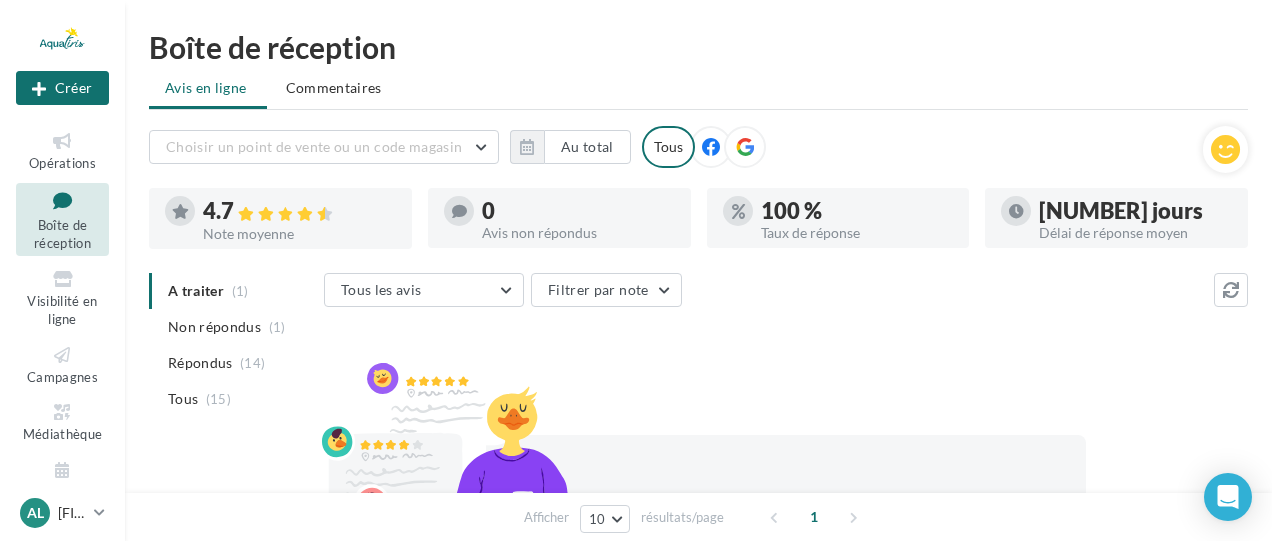 click on "A traiter
(1)
Non répondus
(1)
Répondus
(14)
Tous
(15)" at bounding box center [232, 345] 